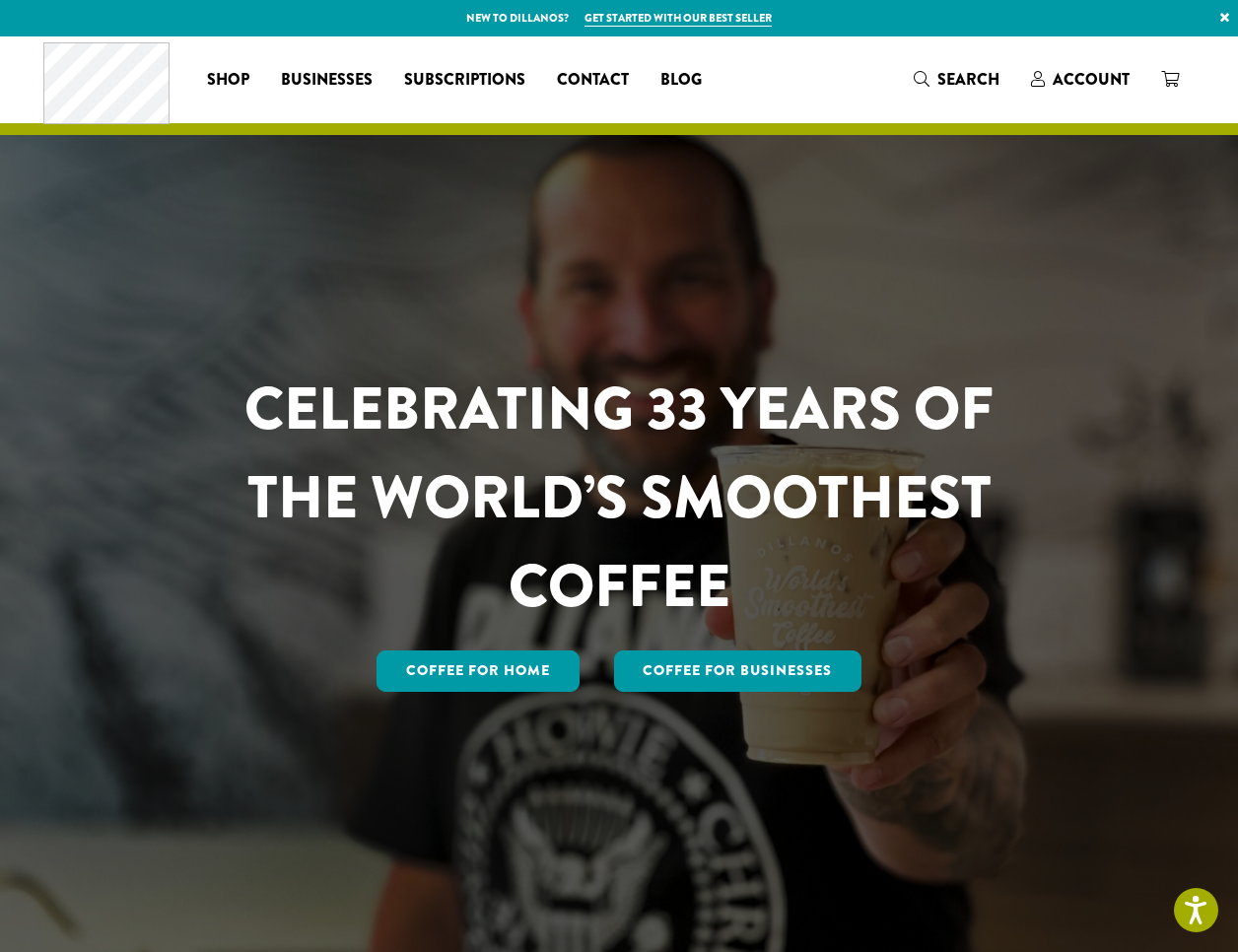 scroll, scrollTop: 0, scrollLeft: 0, axis: both 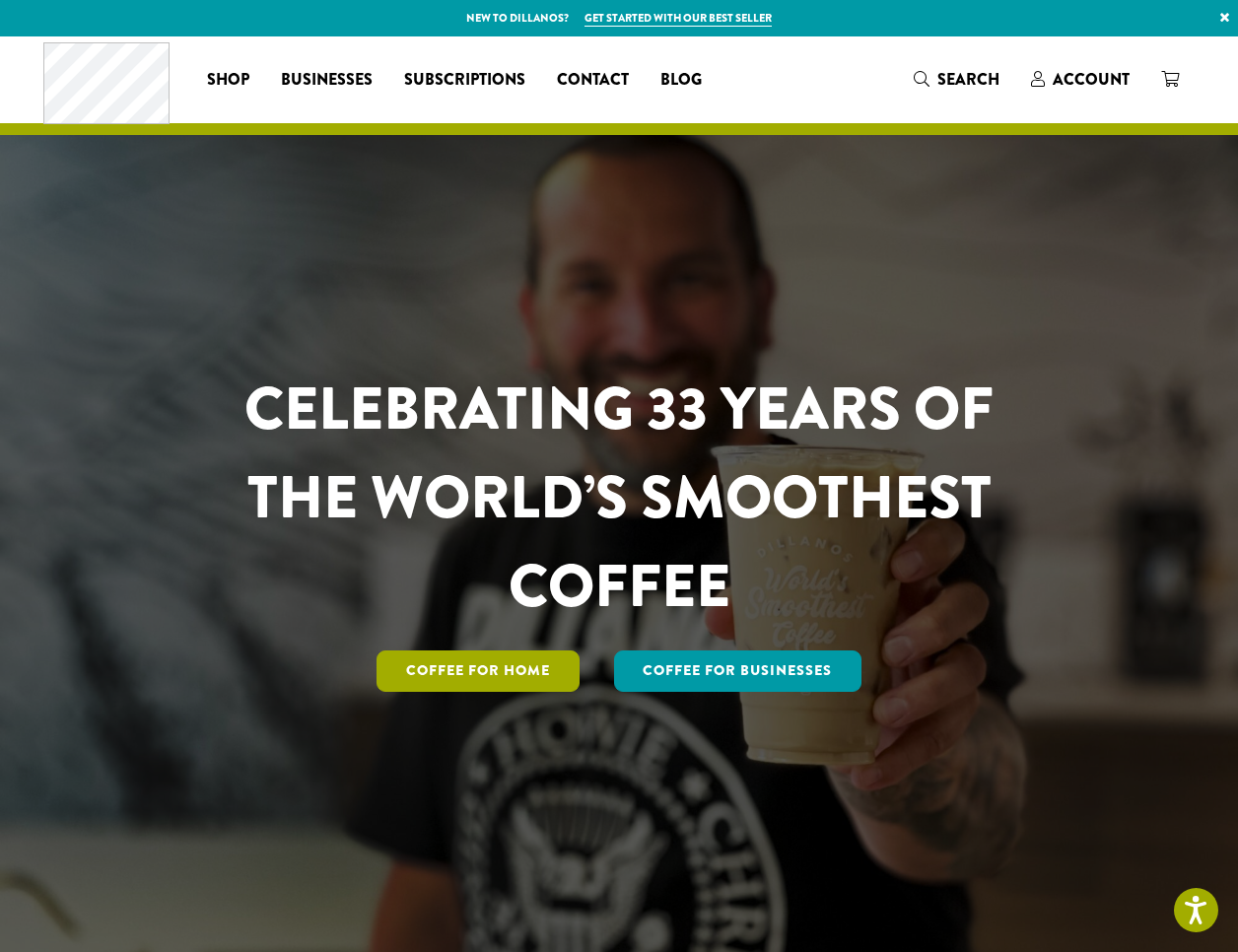 click on "Coffee for Home" at bounding box center [478, 671] 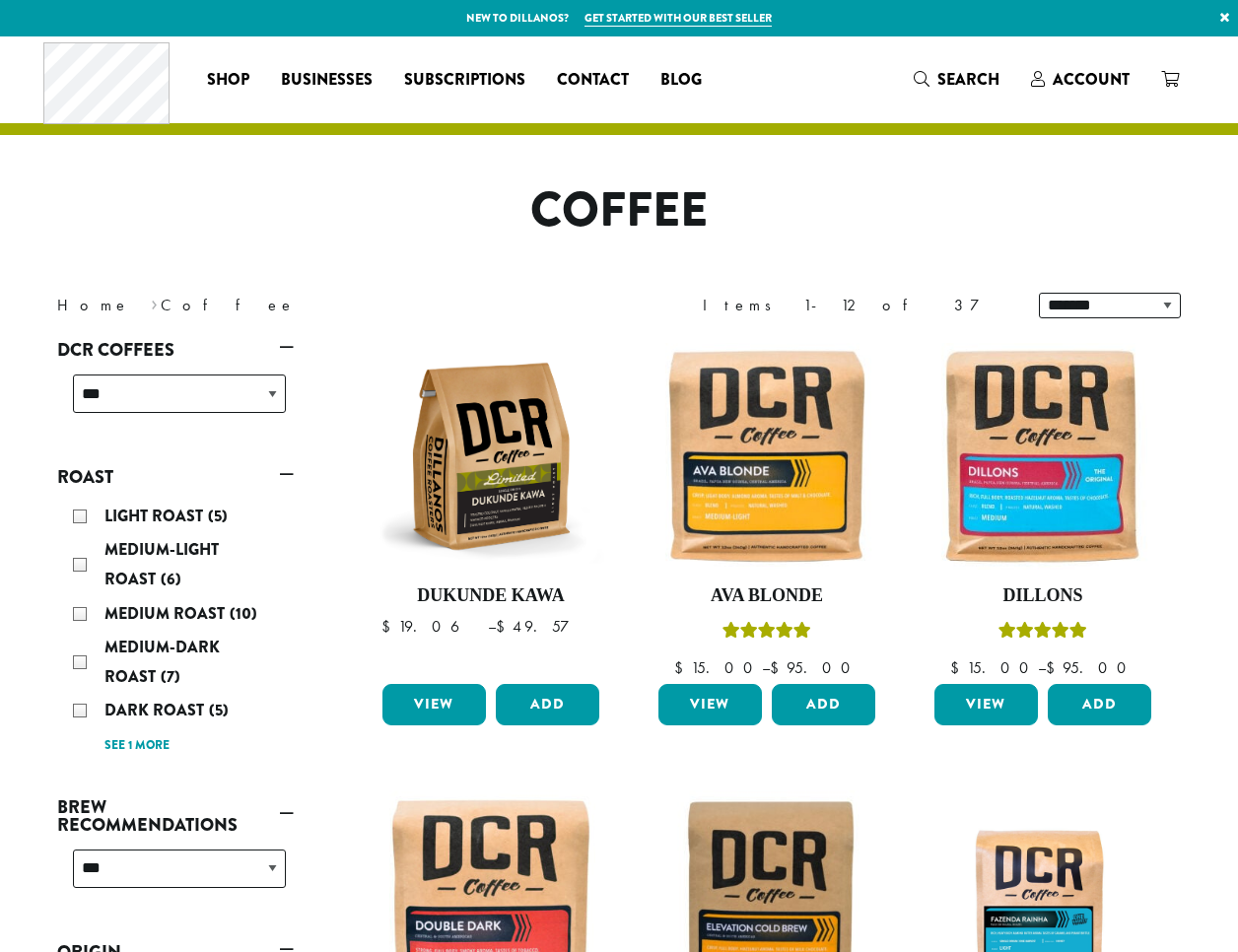 scroll, scrollTop: 0, scrollLeft: 0, axis: both 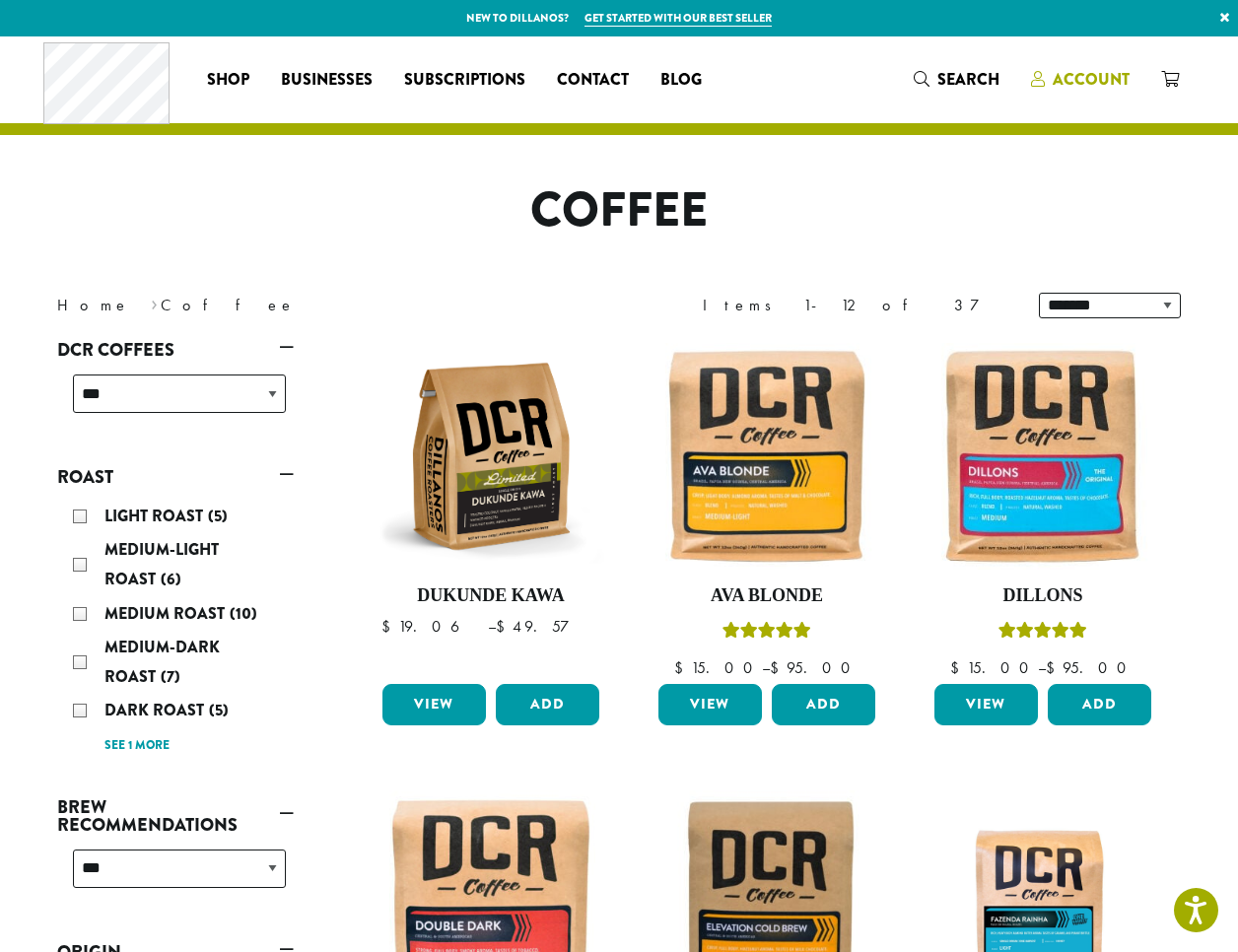 click on "Account" at bounding box center (1091, 79) 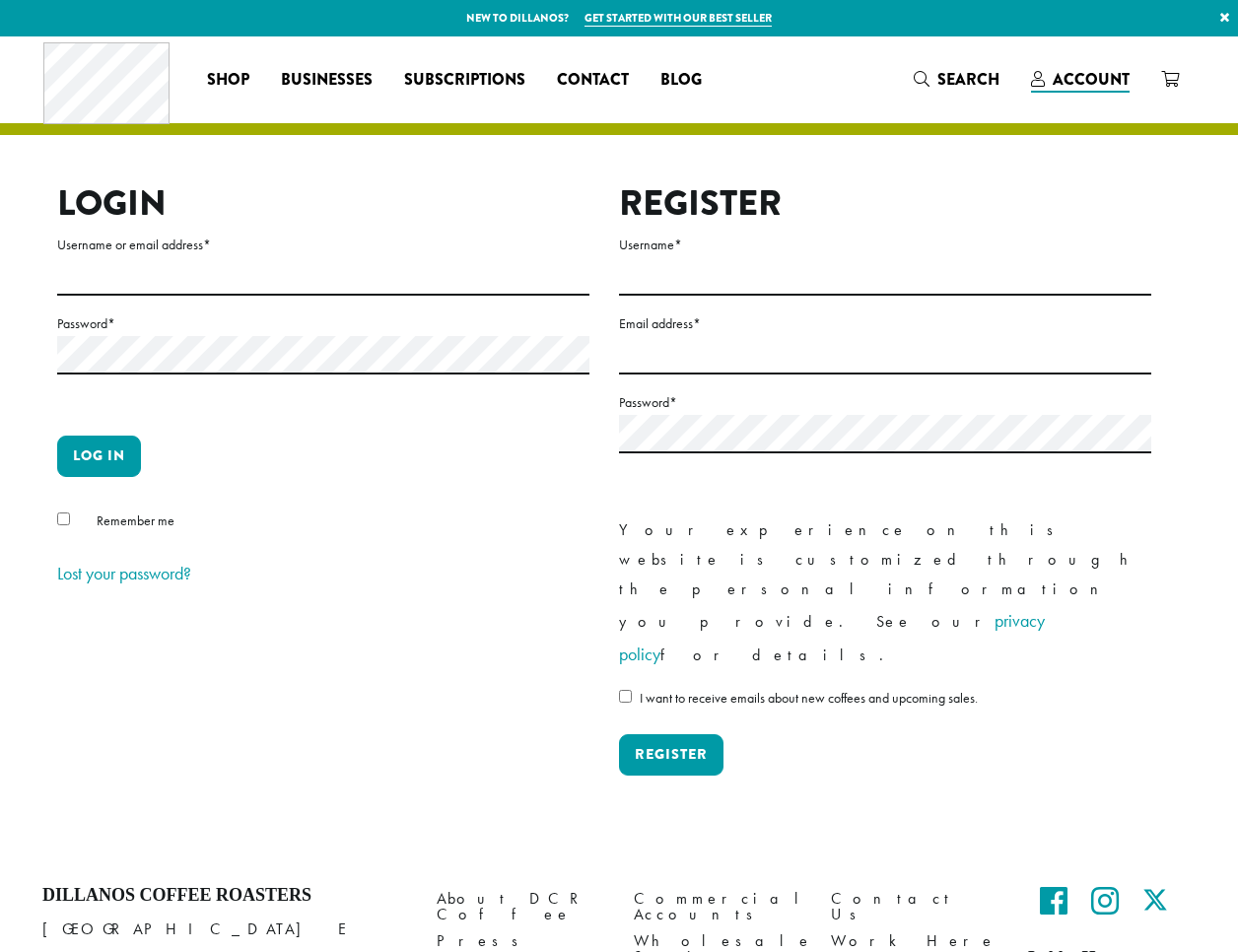 scroll, scrollTop: 0, scrollLeft: 0, axis: both 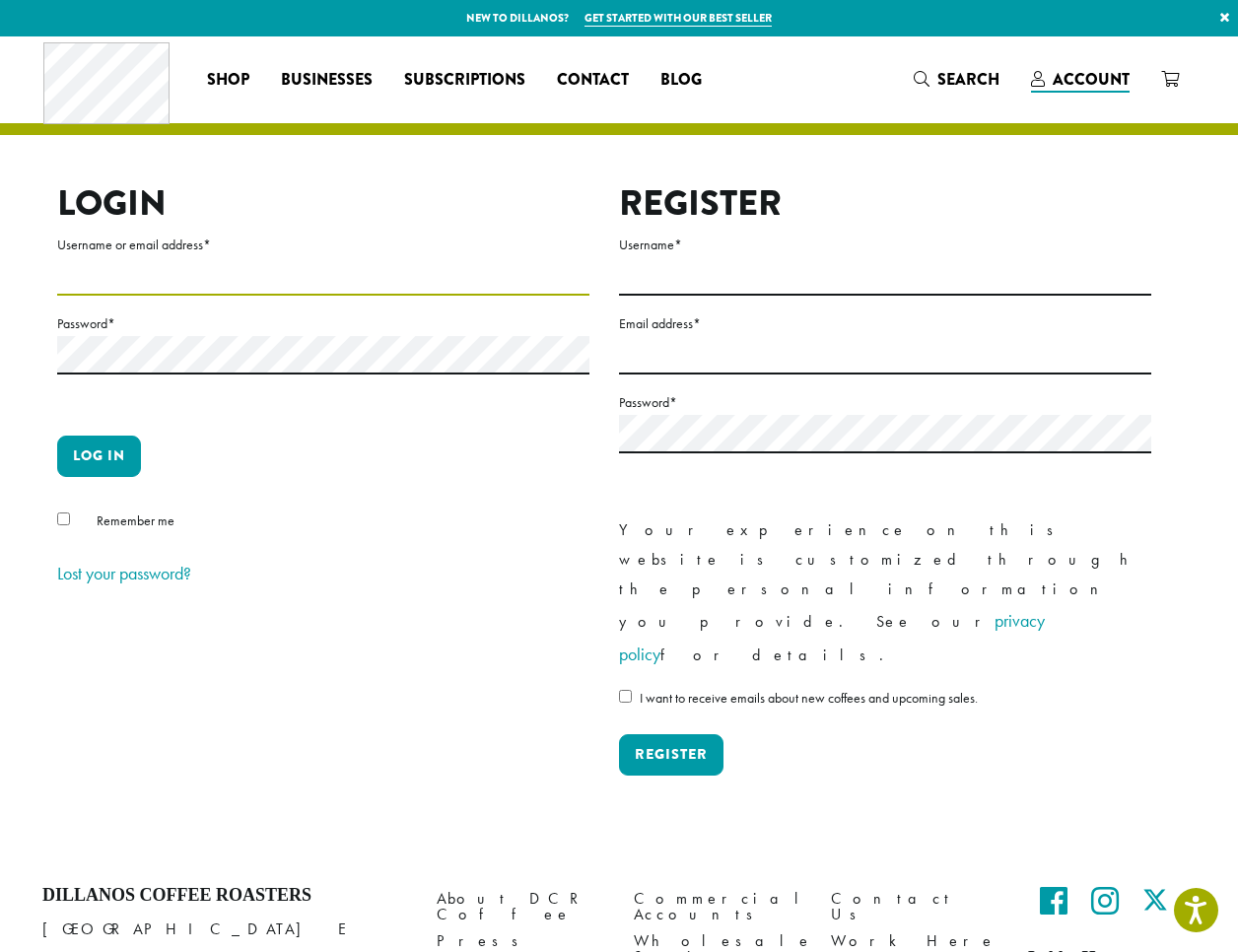 click on "Username or email address  *" at bounding box center [323, 276] 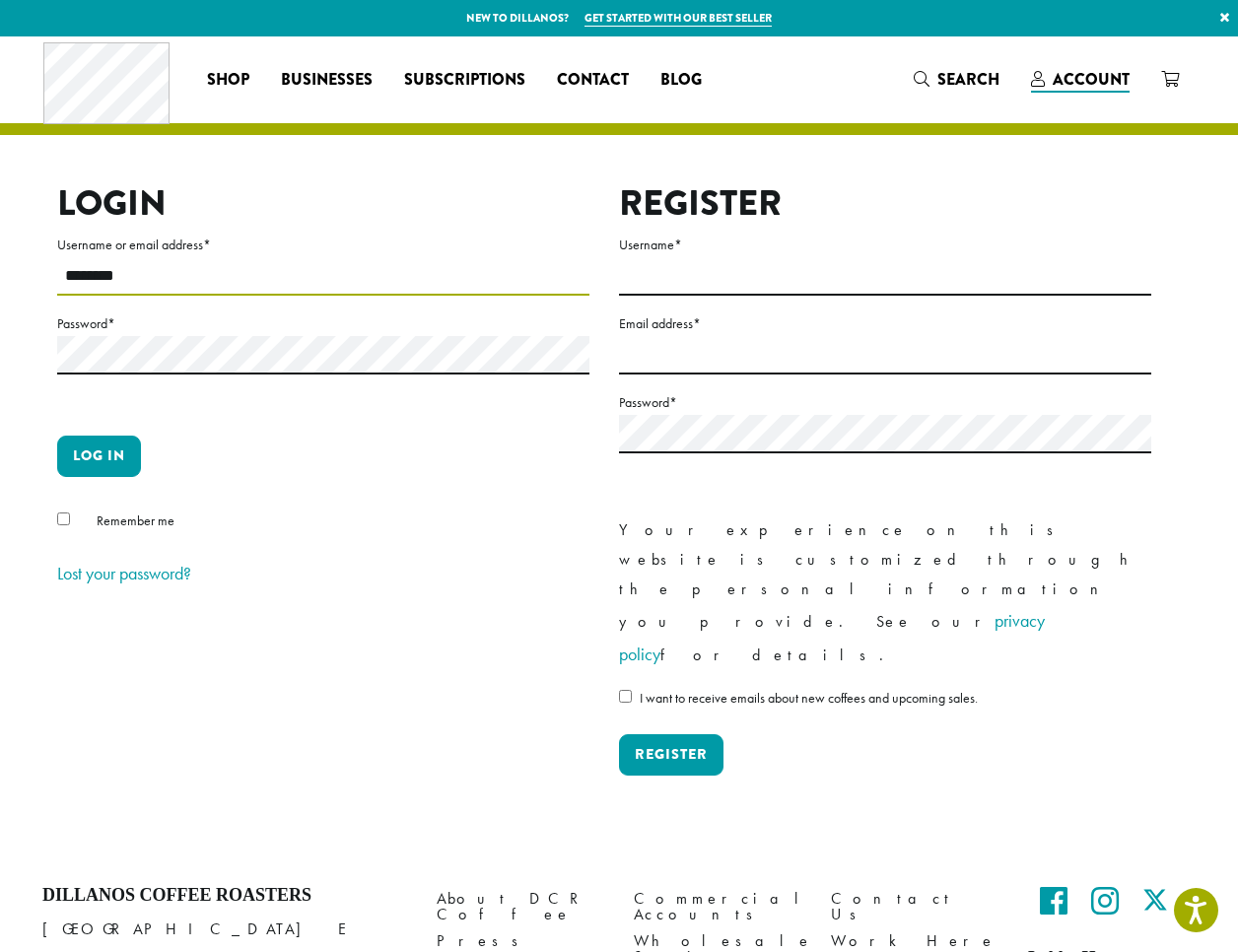 type on "********" 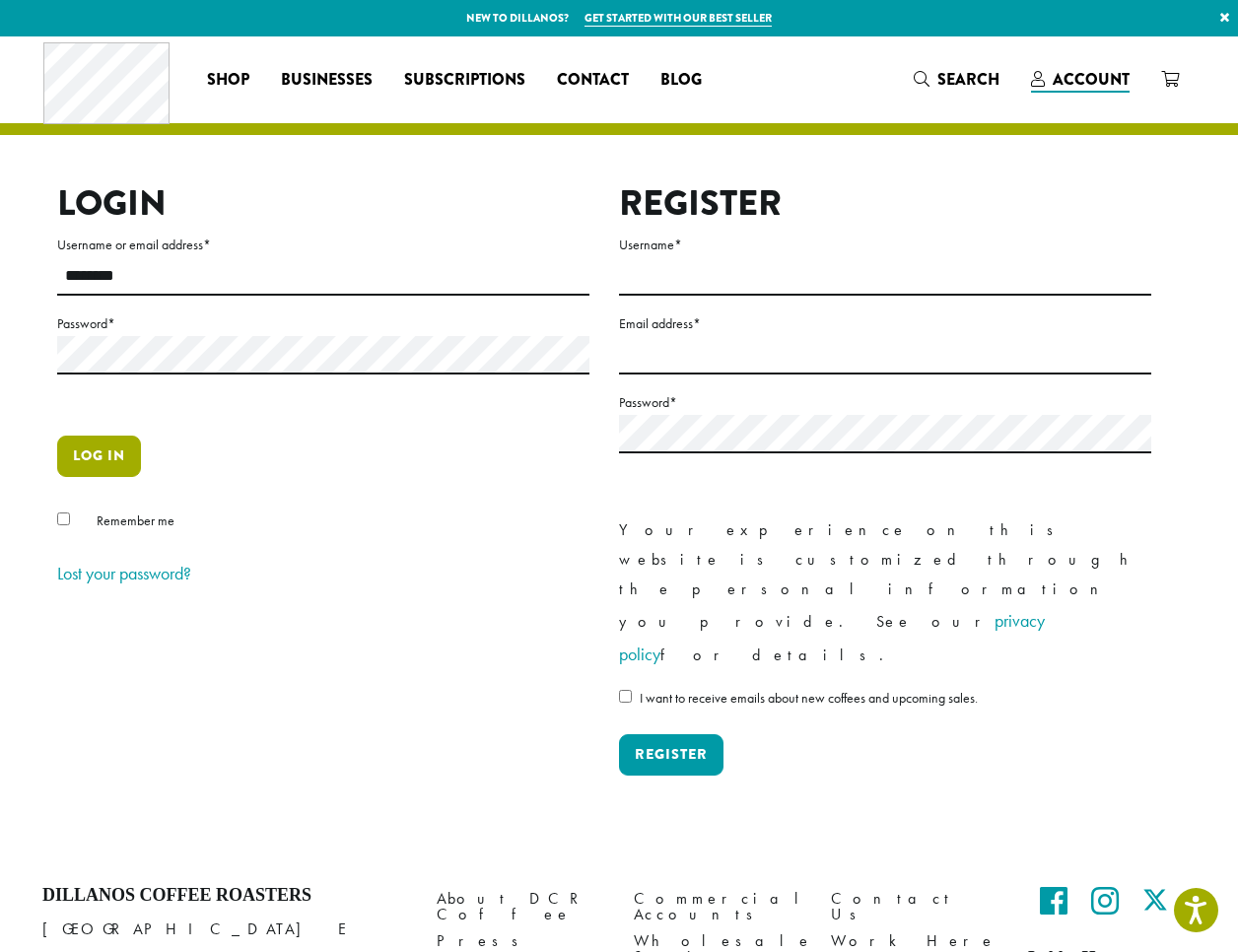 click on "Log in" at bounding box center [99, 456] 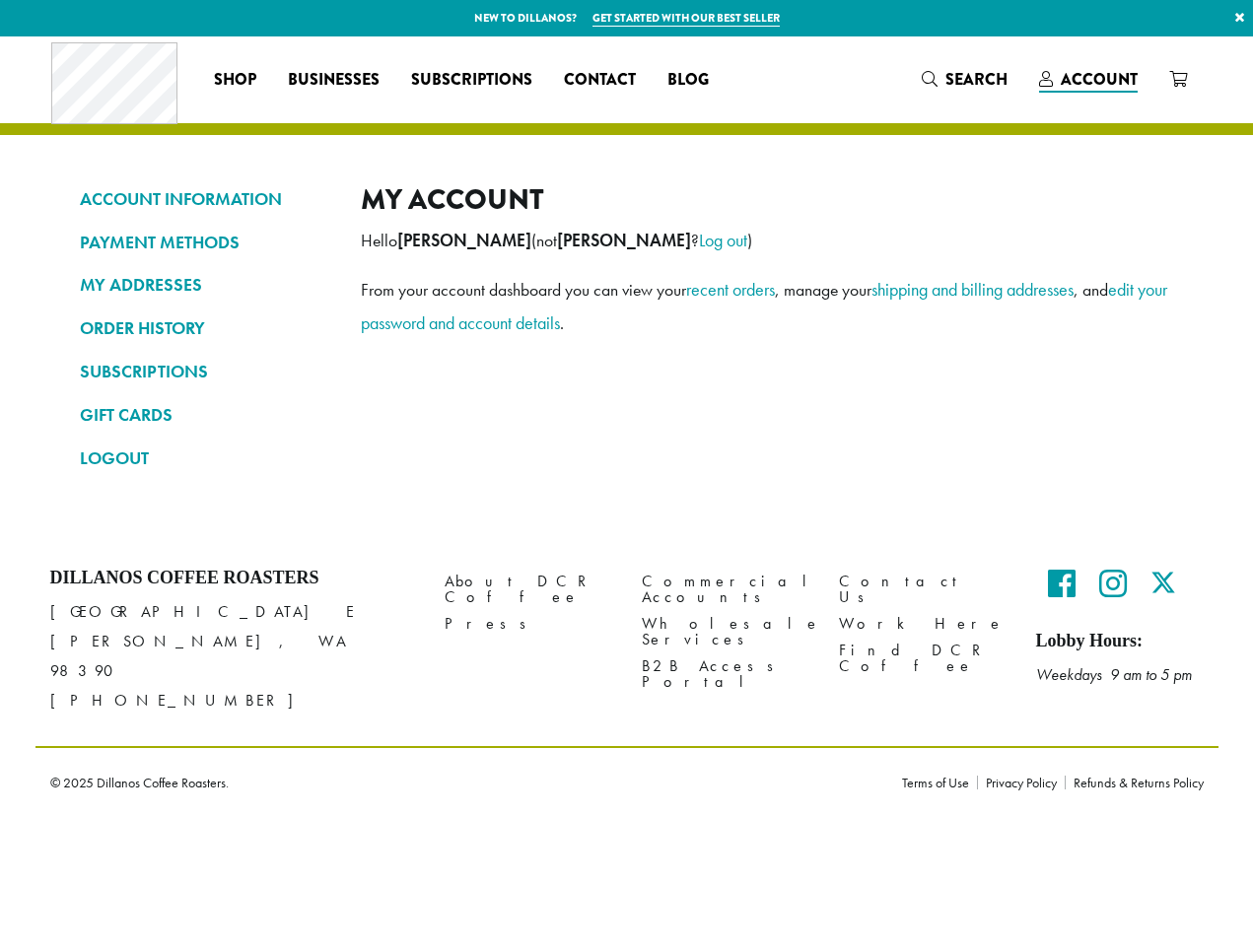 scroll, scrollTop: 0, scrollLeft: 0, axis: both 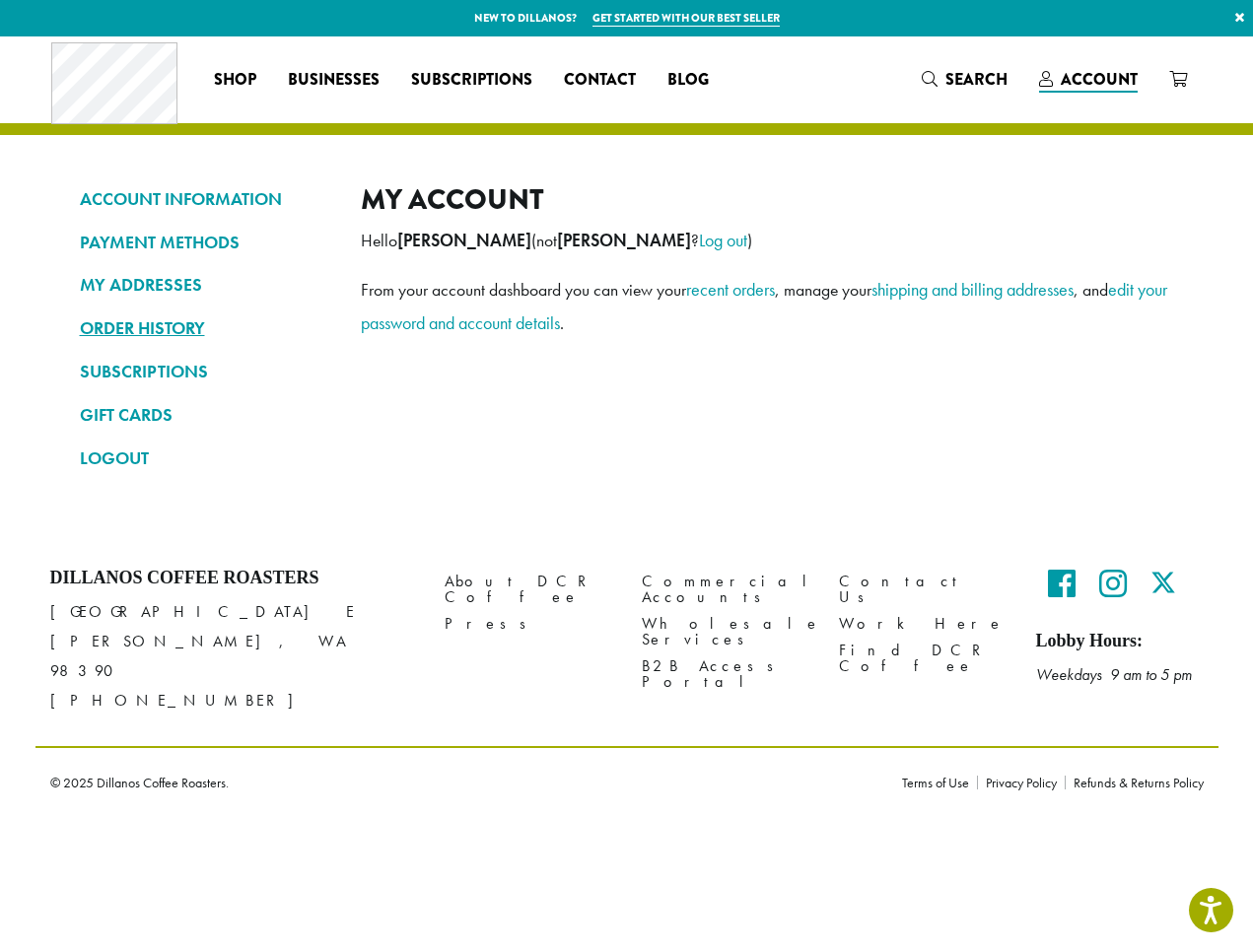 click on "ORDER HISTORY" at bounding box center (205, 328) 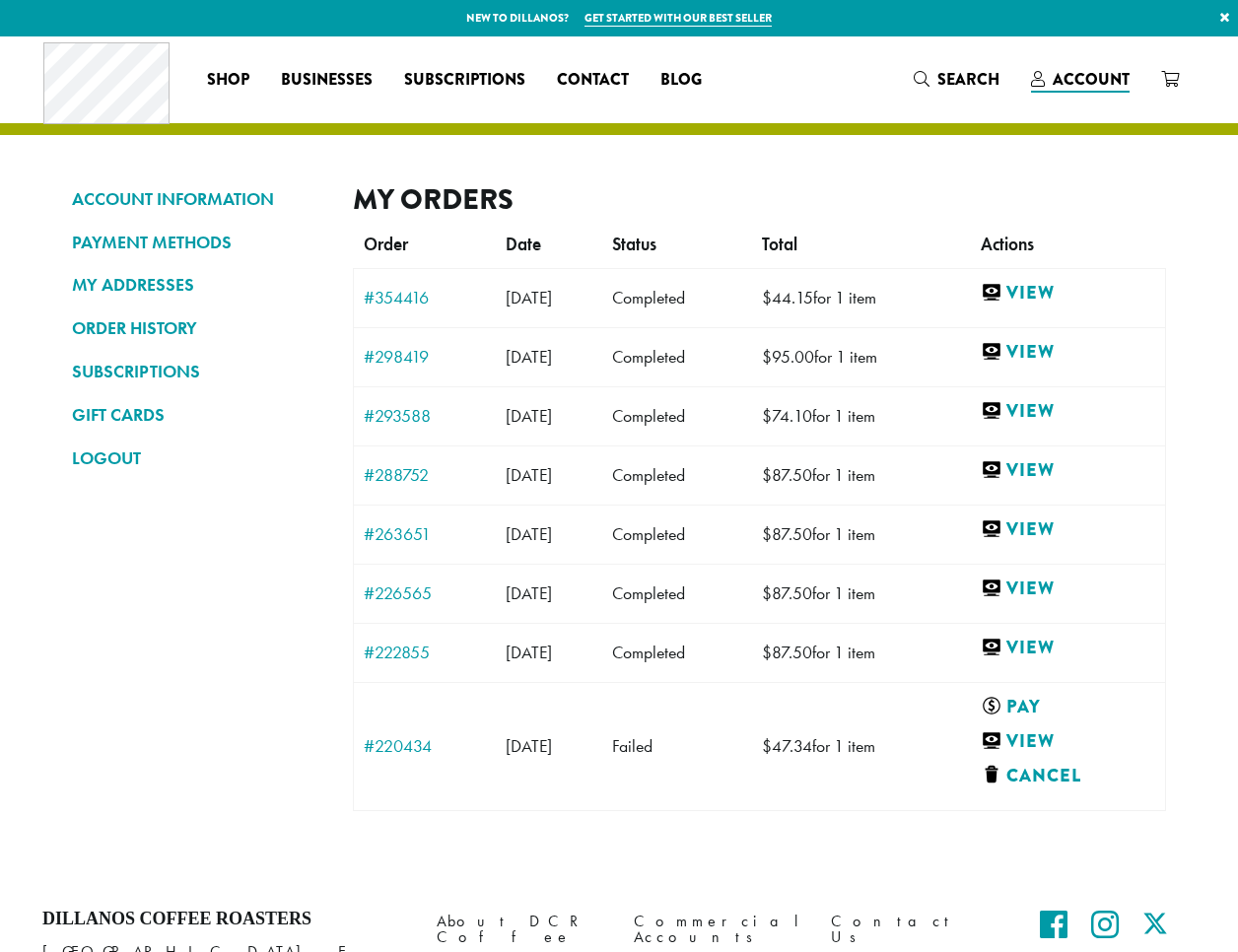 scroll, scrollTop: 0, scrollLeft: 0, axis: both 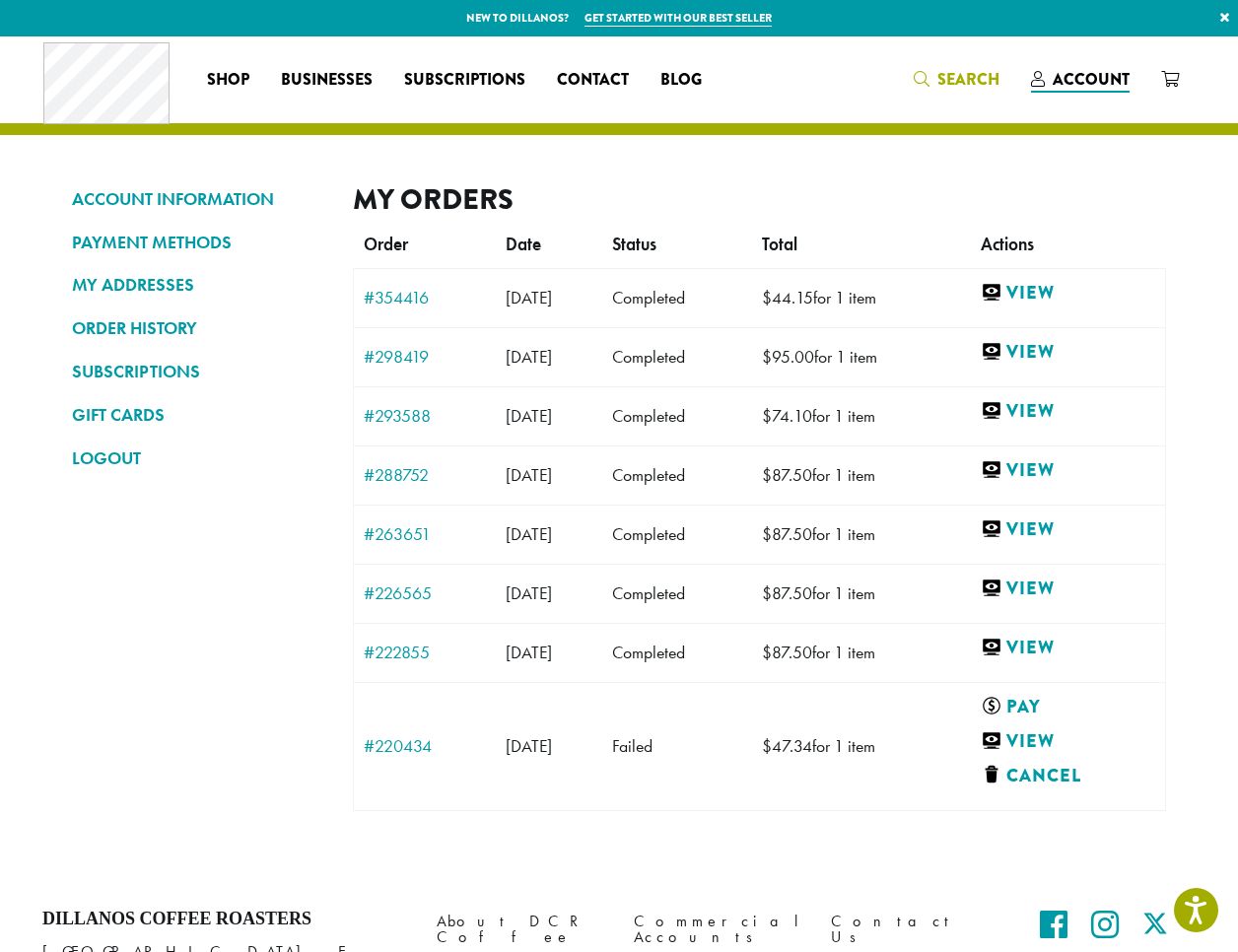 click on "Search" at bounding box center (968, 79) 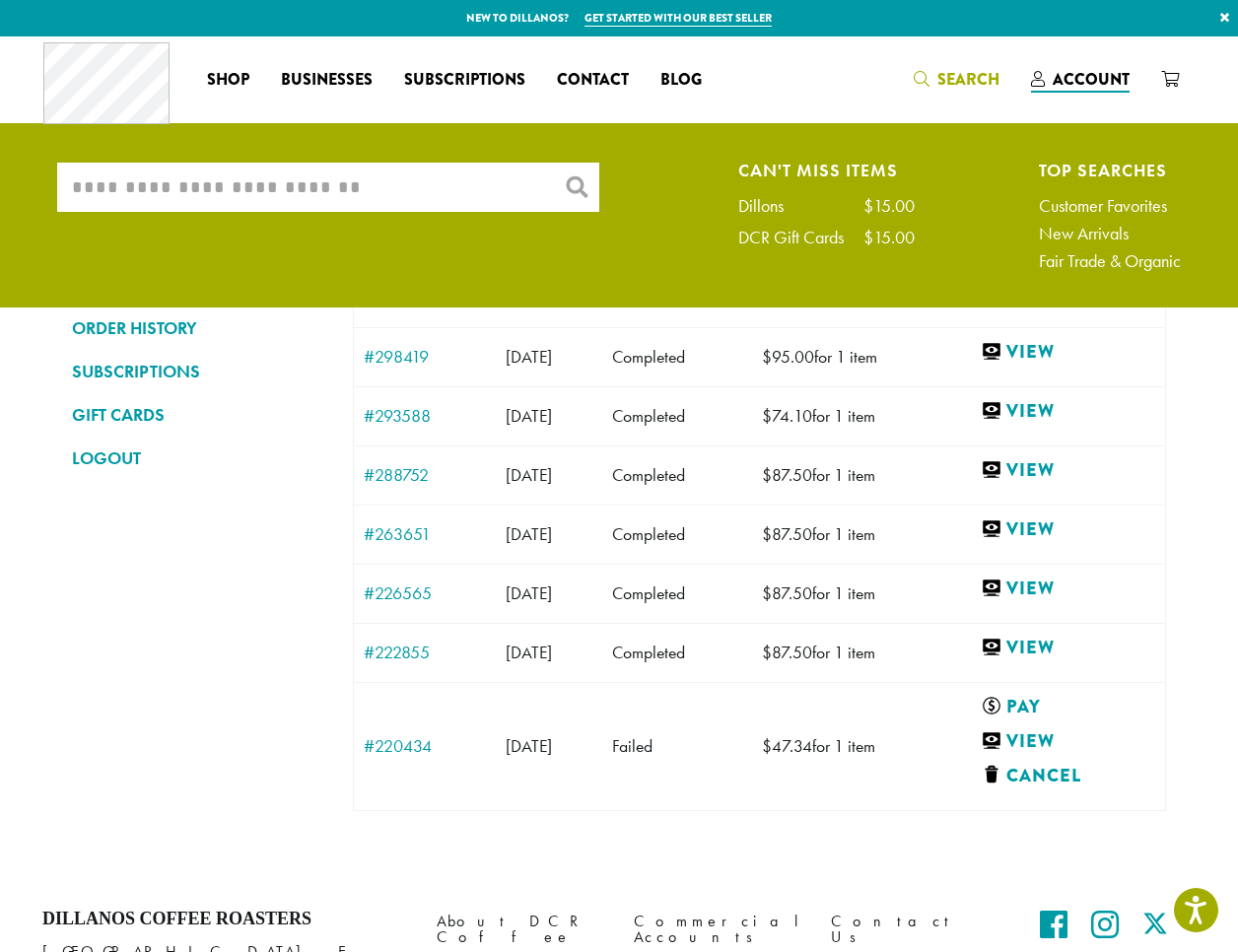 click on "What are you searching for?" at bounding box center (328, 187) 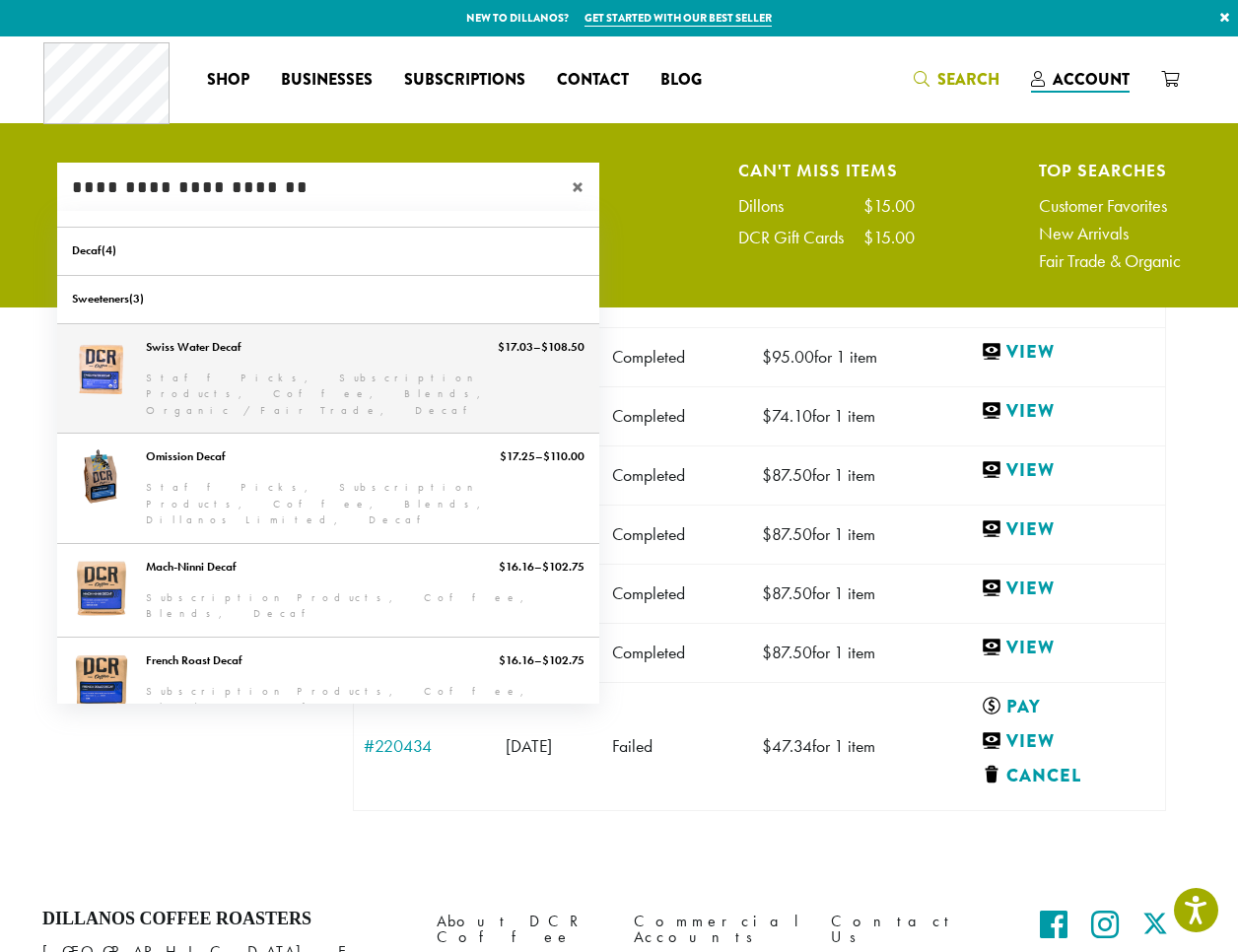 type on "**********" 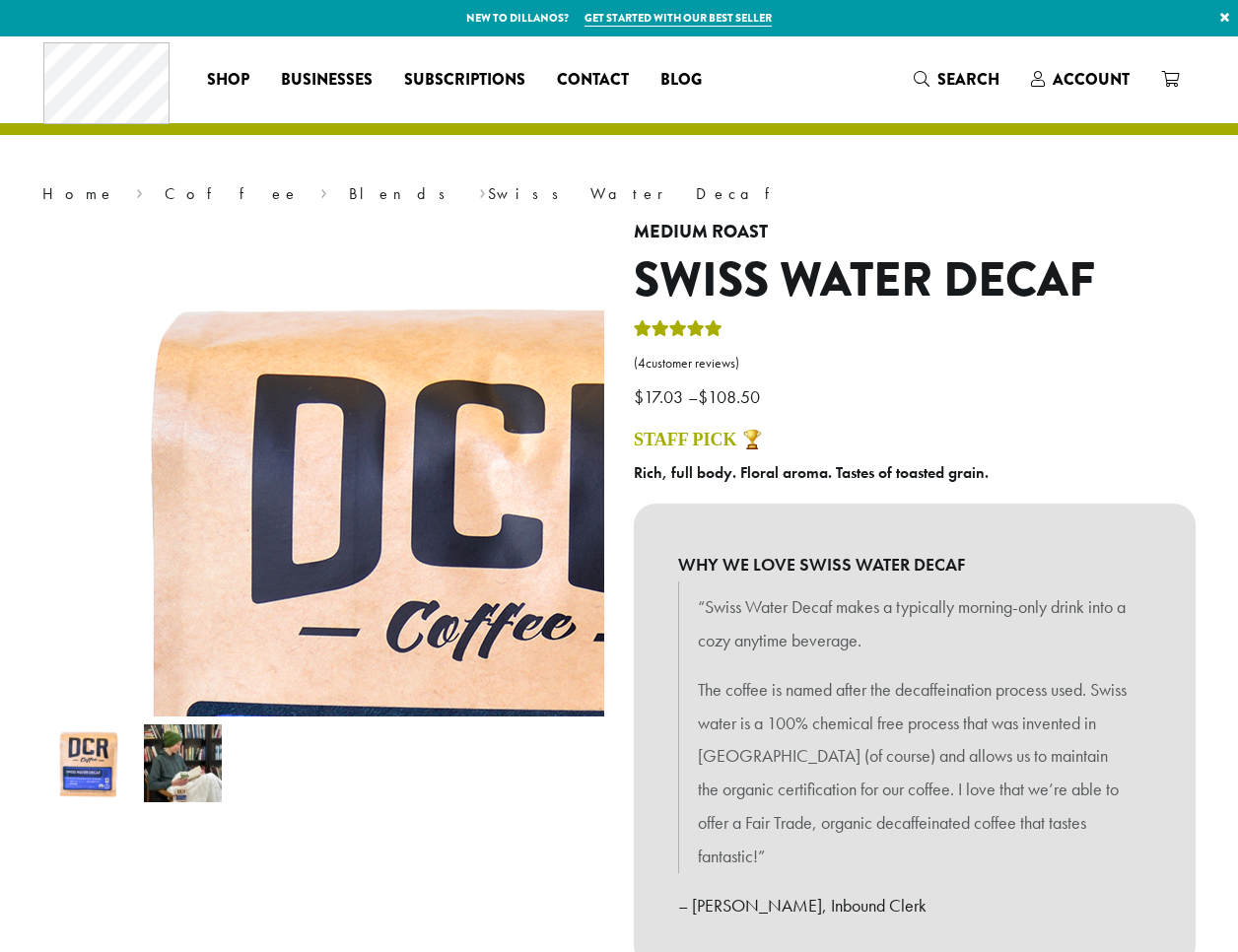 scroll, scrollTop: 0, scrollLeft: 0, axis: both 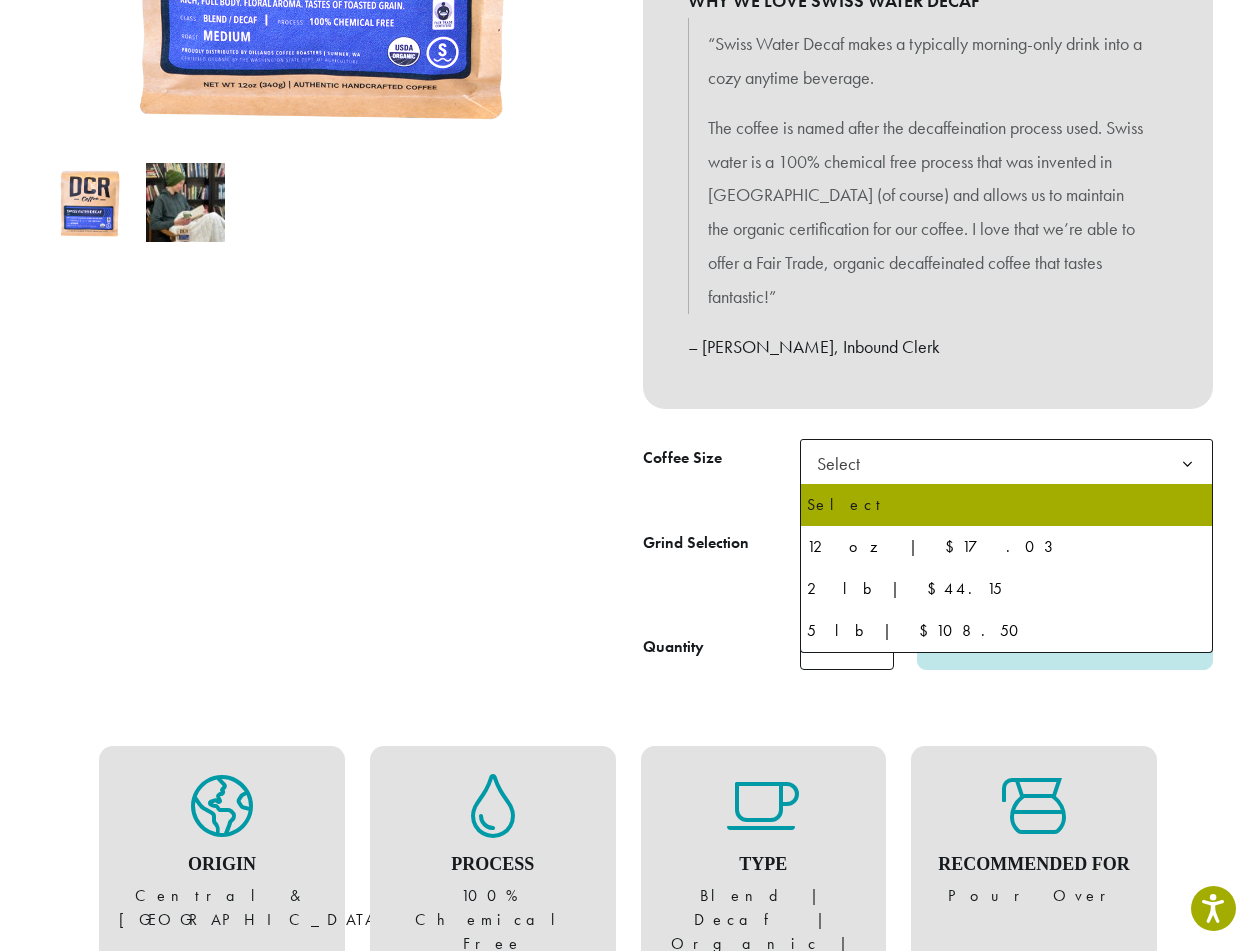 click 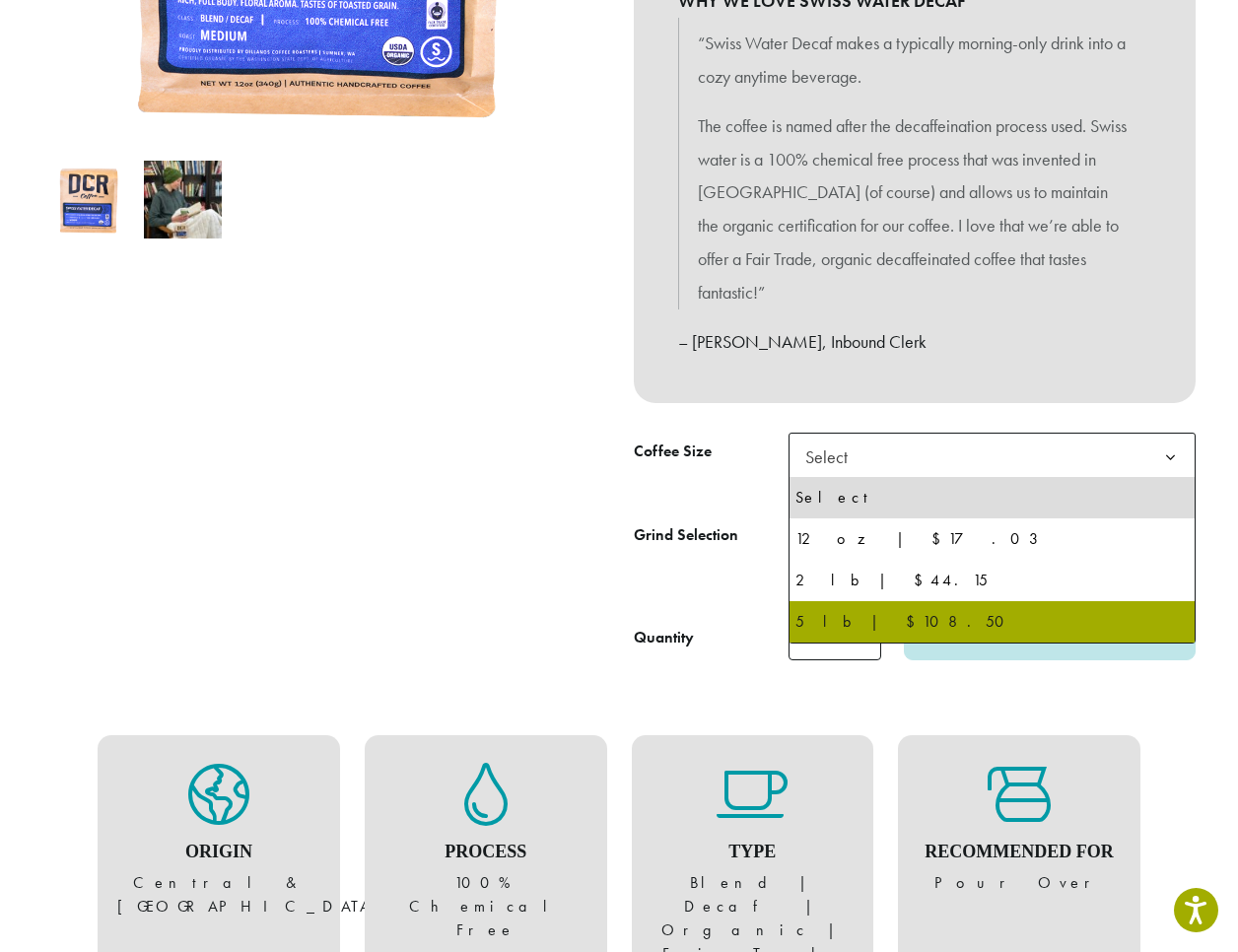 select on "**********" 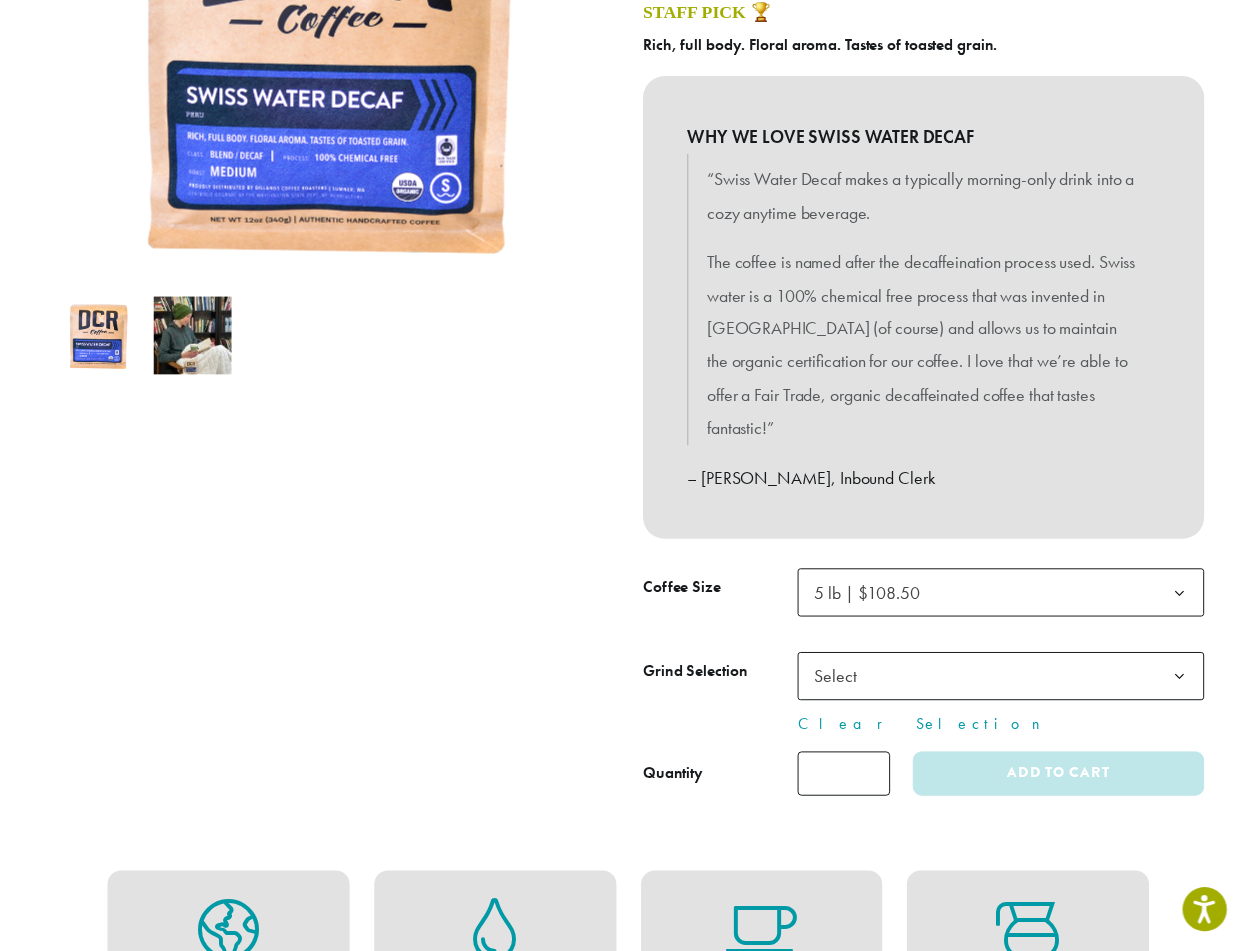 scroll, scrollTop: 482, scrollLeft: 0, axis: vertical 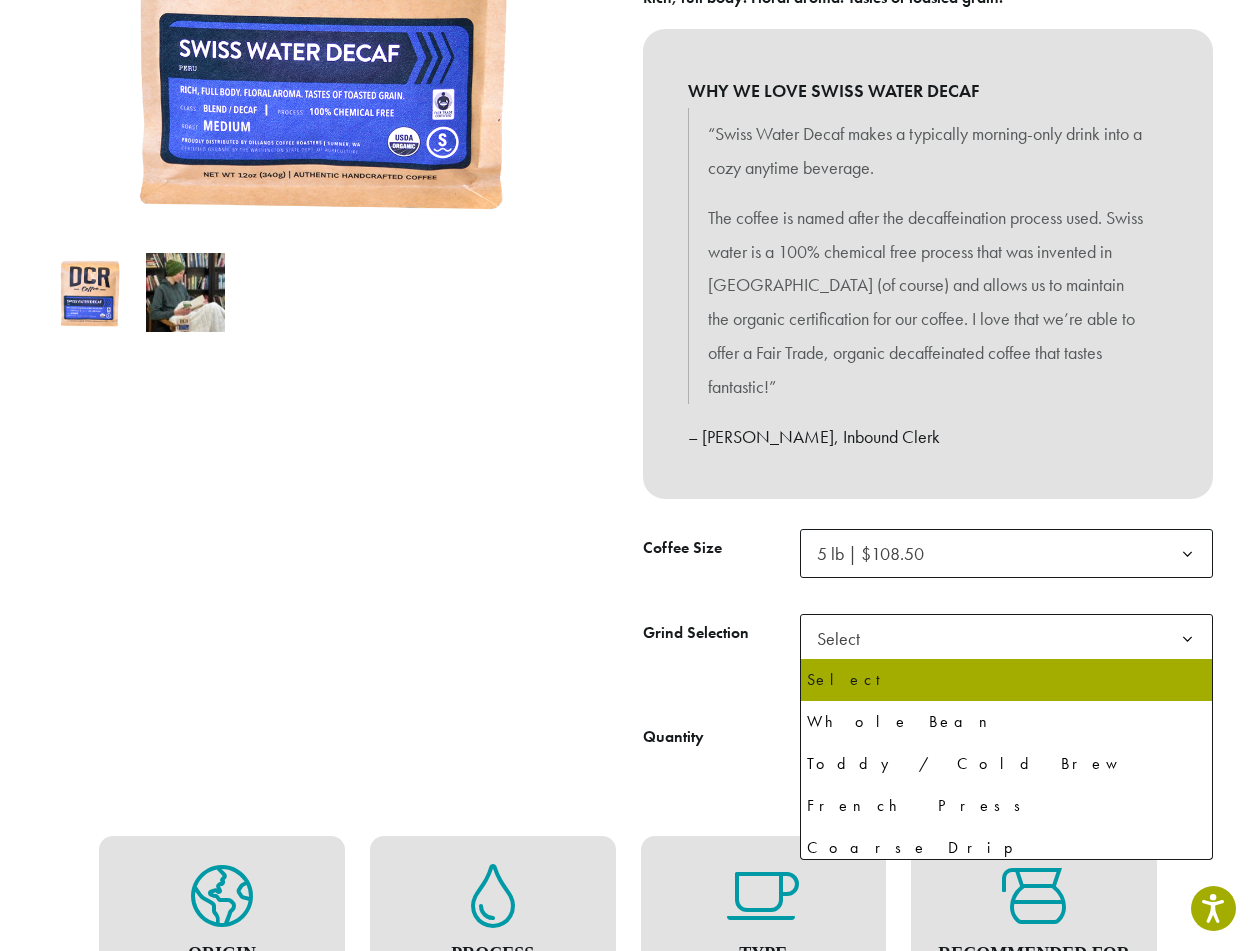 click 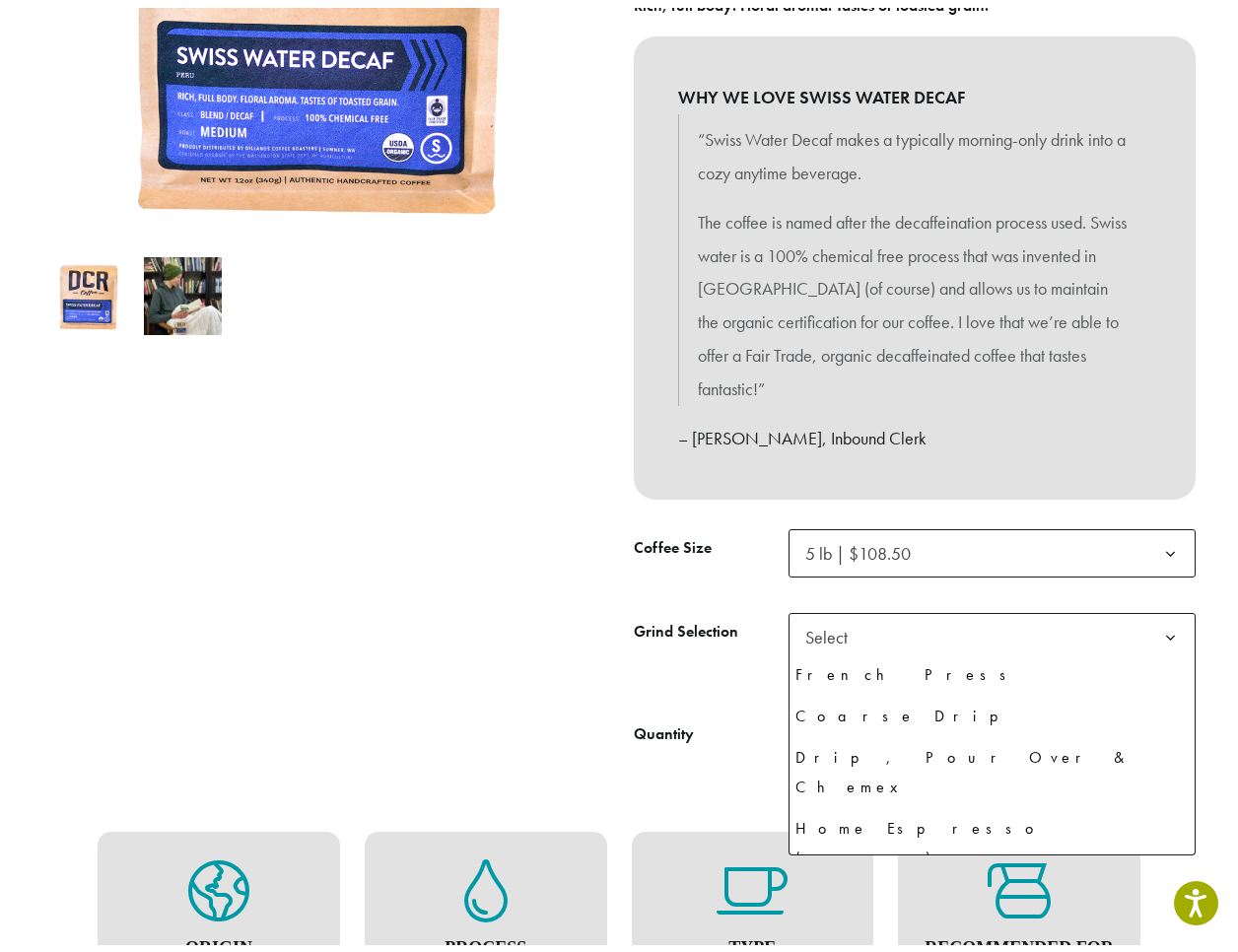 scroll, scrollTop: 134, scrollLeft: 0, axis: vertical 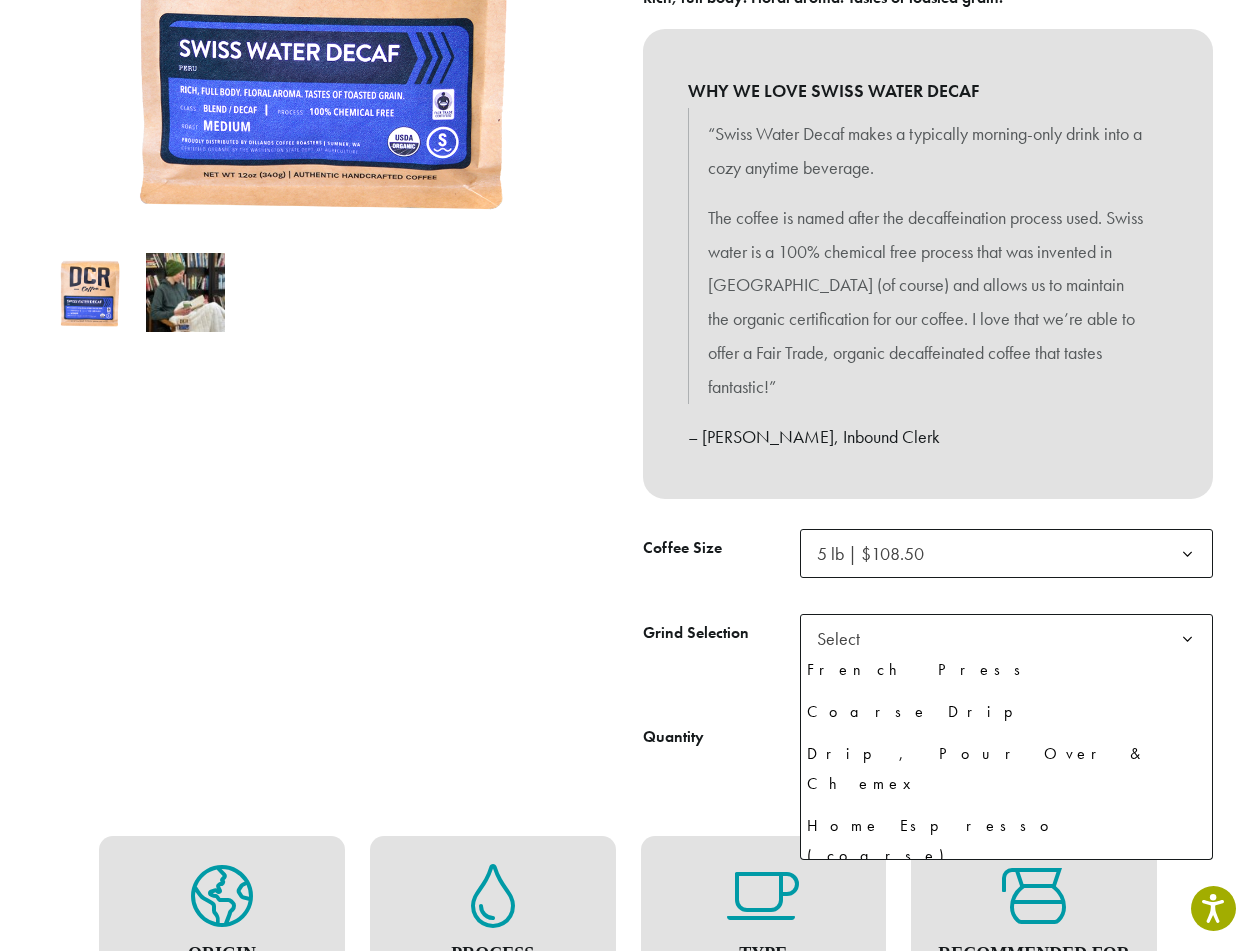 select on "********" 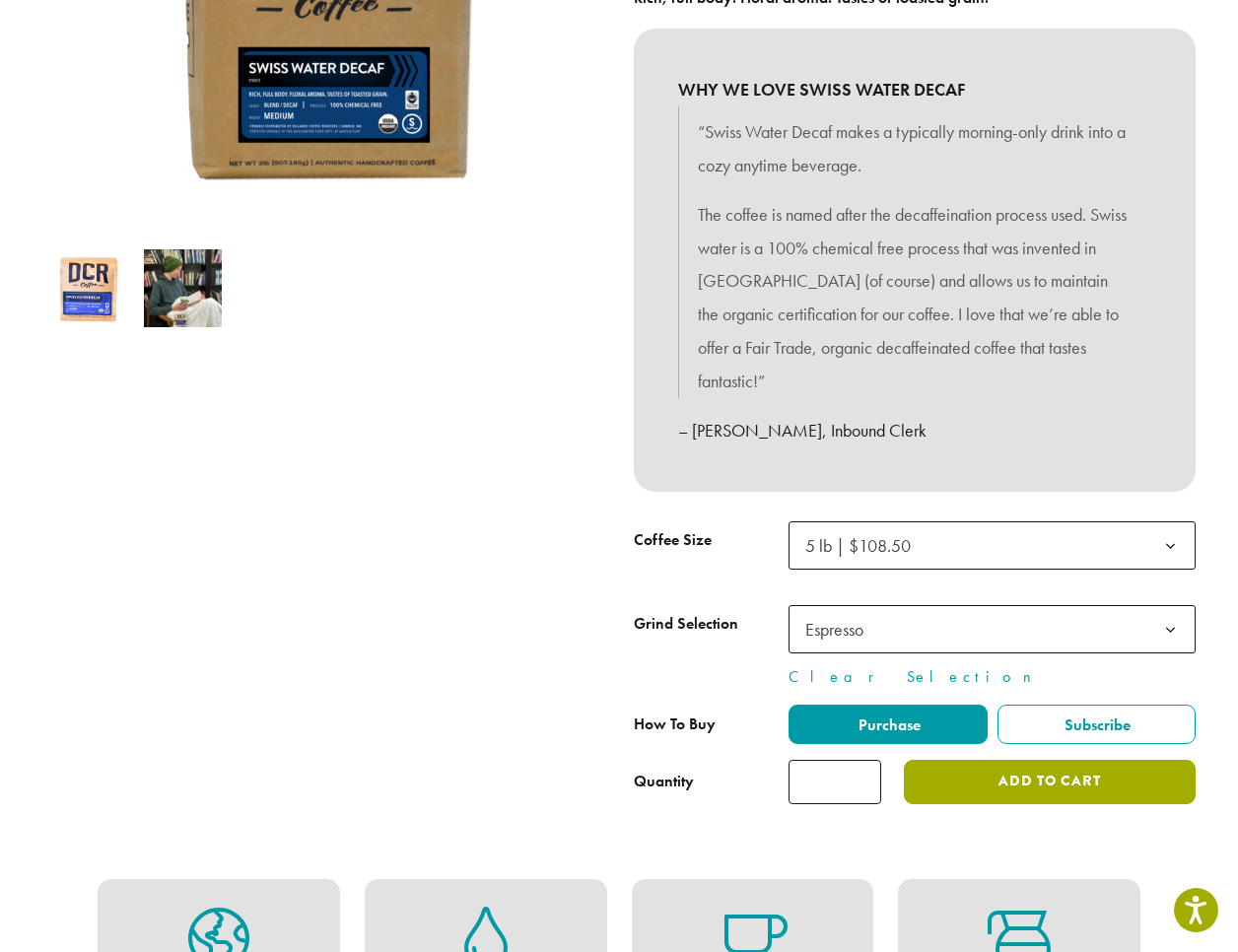 click on "Add to cart" 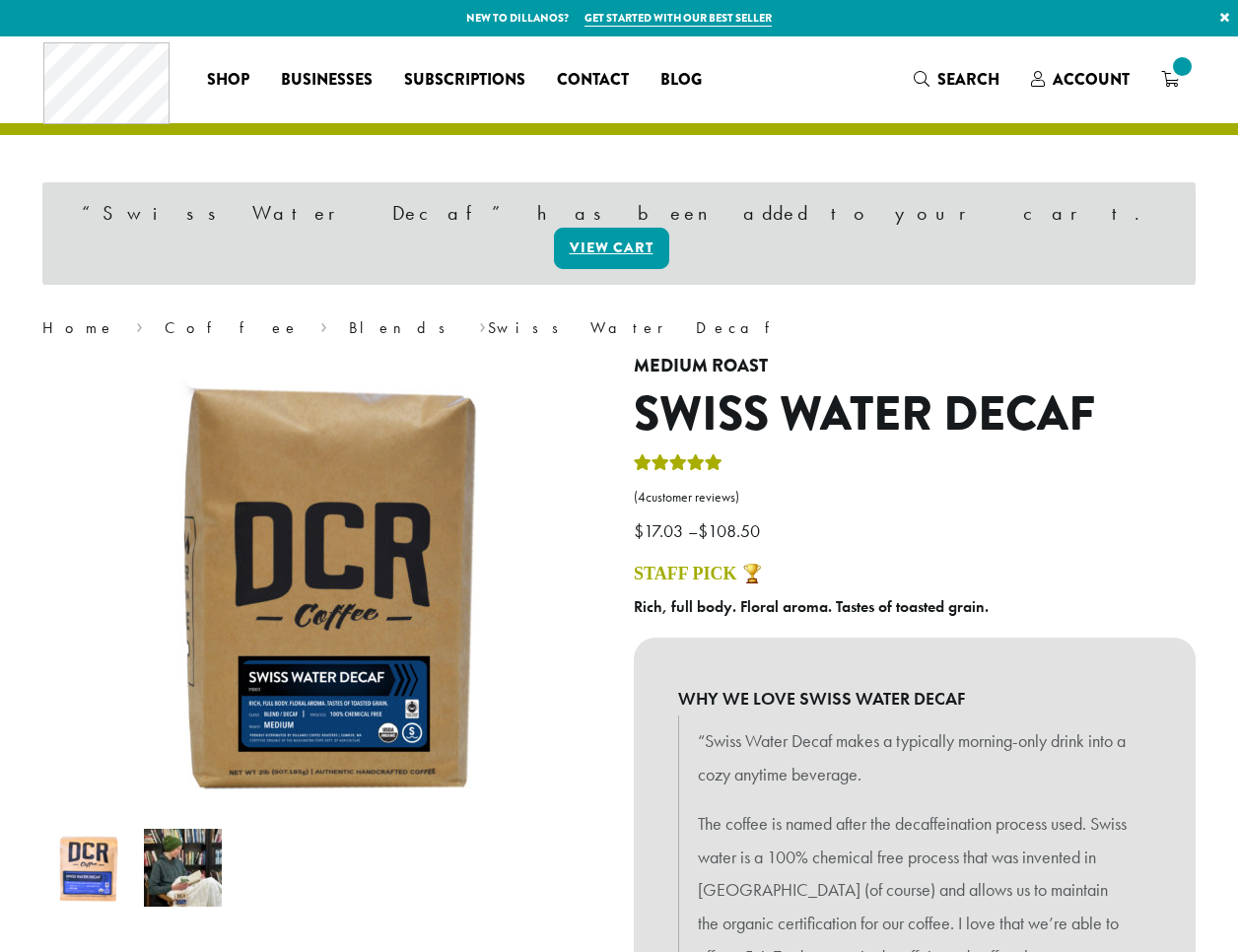 scroll, scrollTop: 0, scrollLeft: 0, axis: both 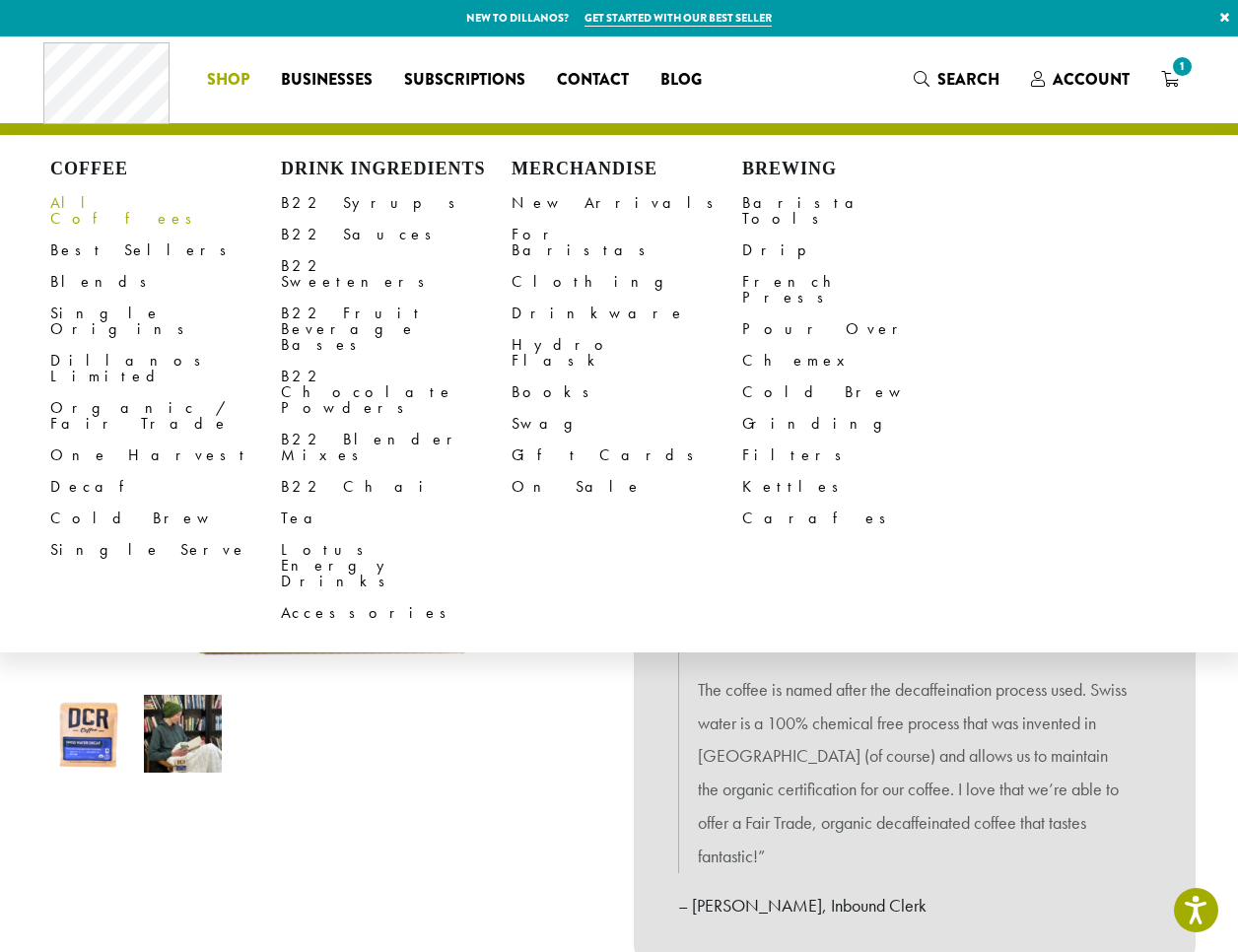 click on "All Coffees" at bounding box center (166, 211) 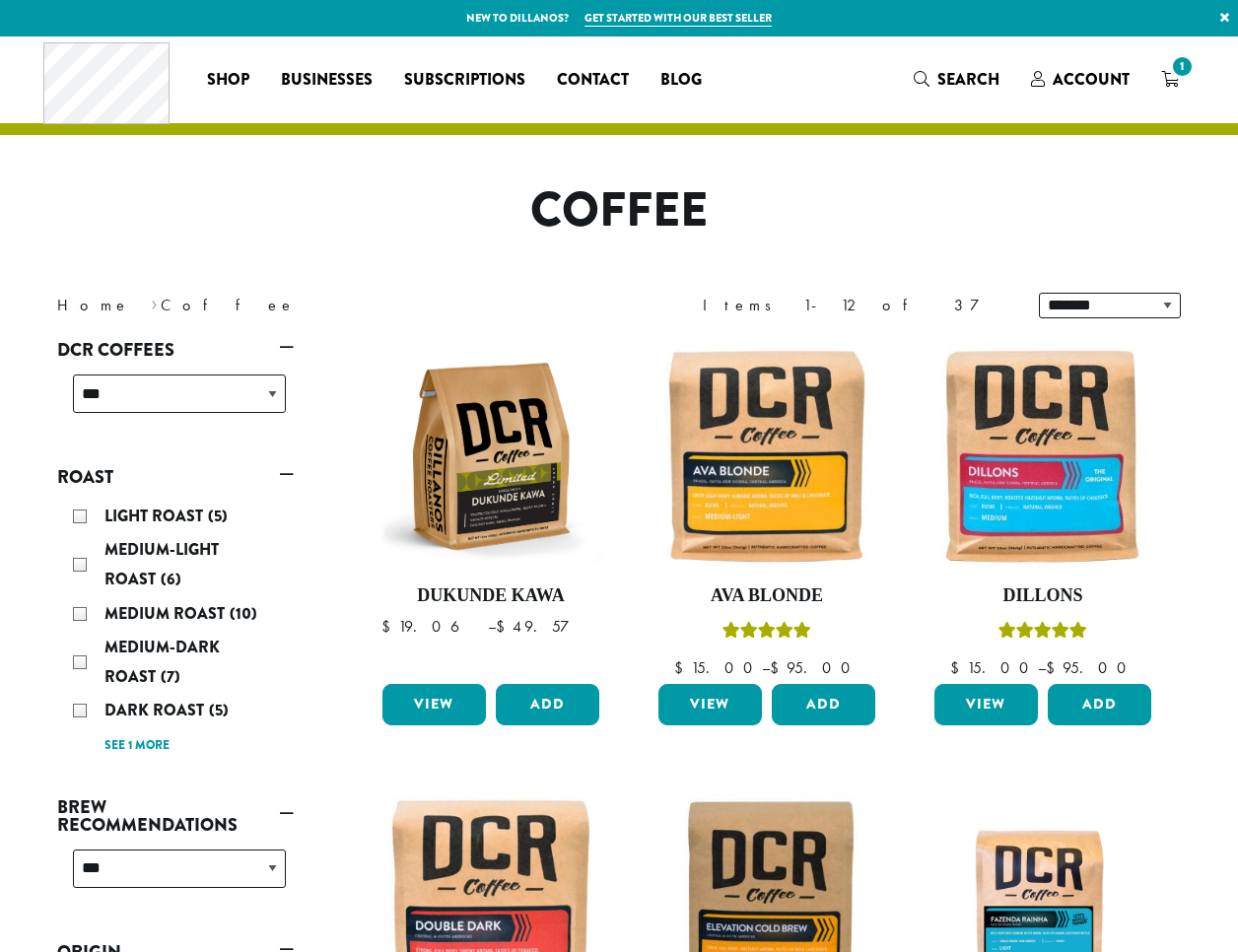 scroll, scrollTop: 0, scrollLeft: 0, axis: both 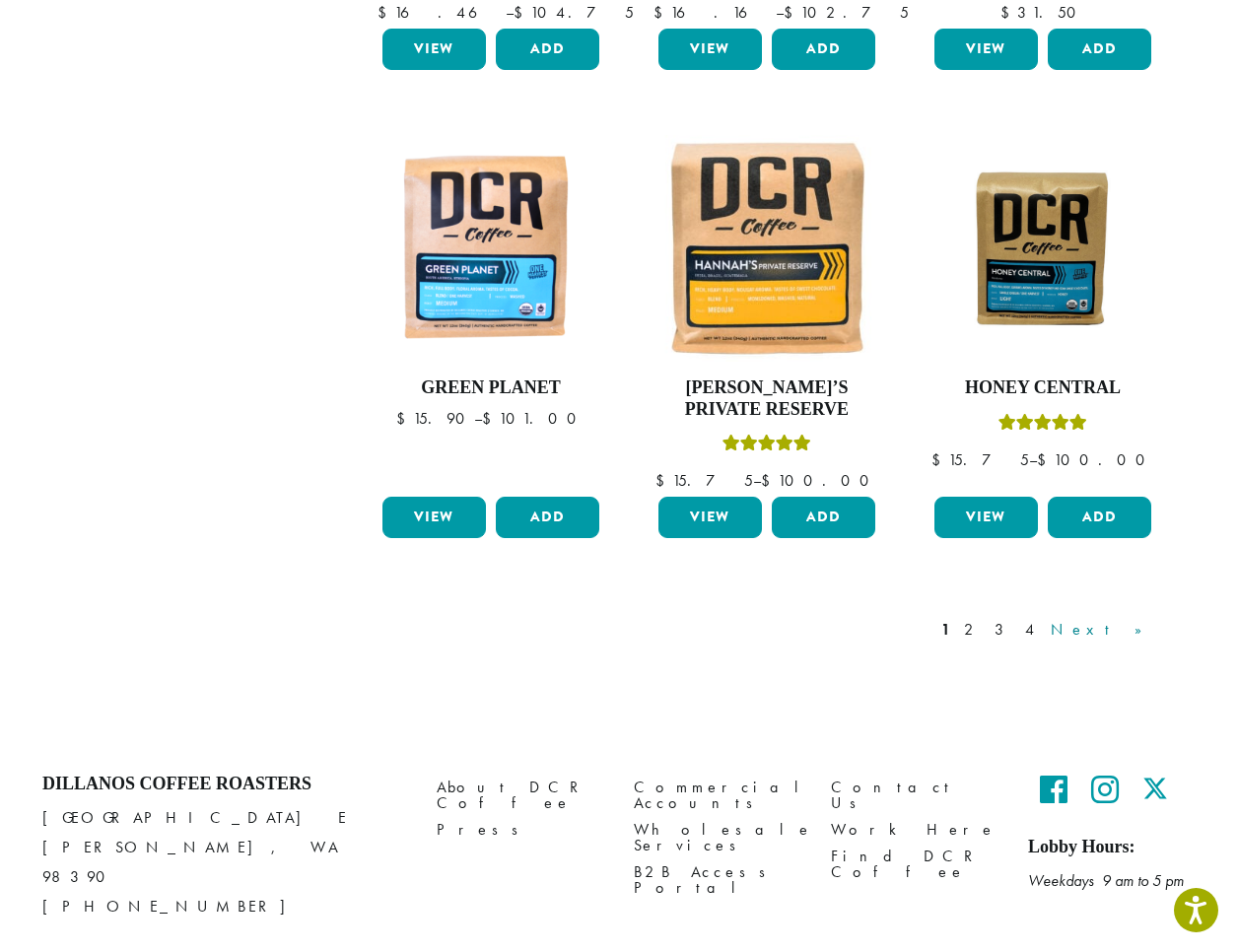 click on "Next »" at bounding box center (1103, 630) 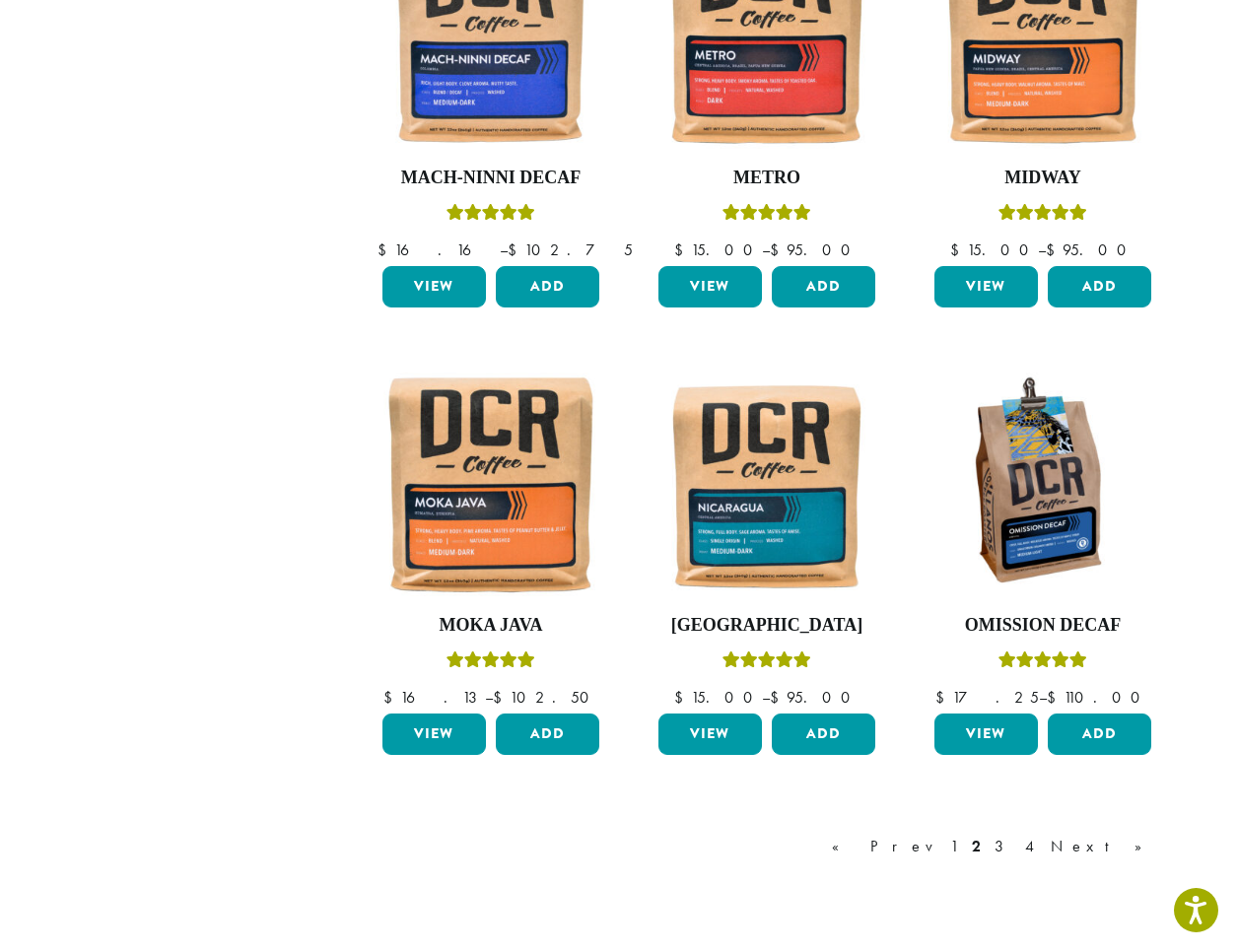 scroll, scrollTop: 1333, scrollLeft: 0, axis: vertical 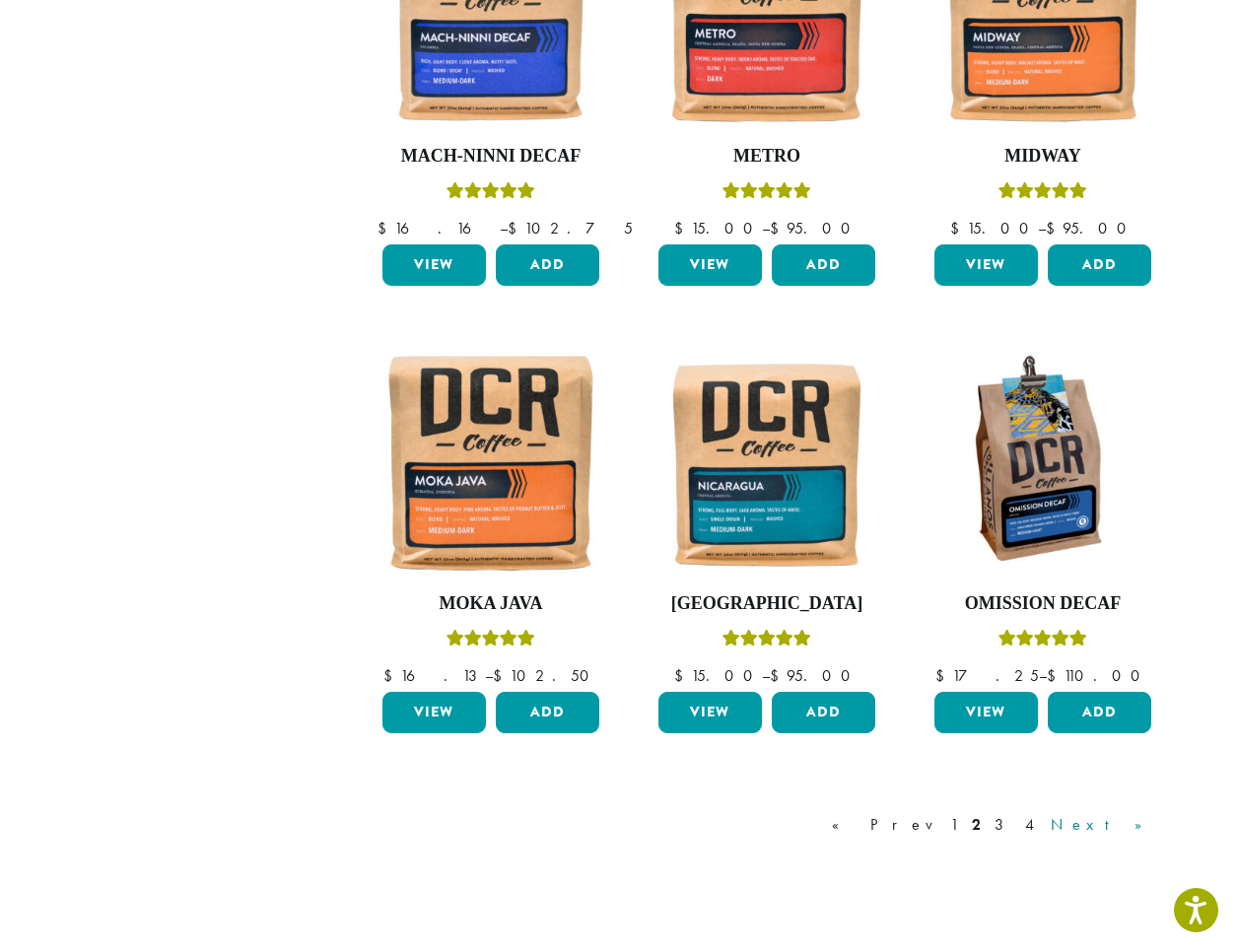click on "Next »" at bounding box center (1103, 825) 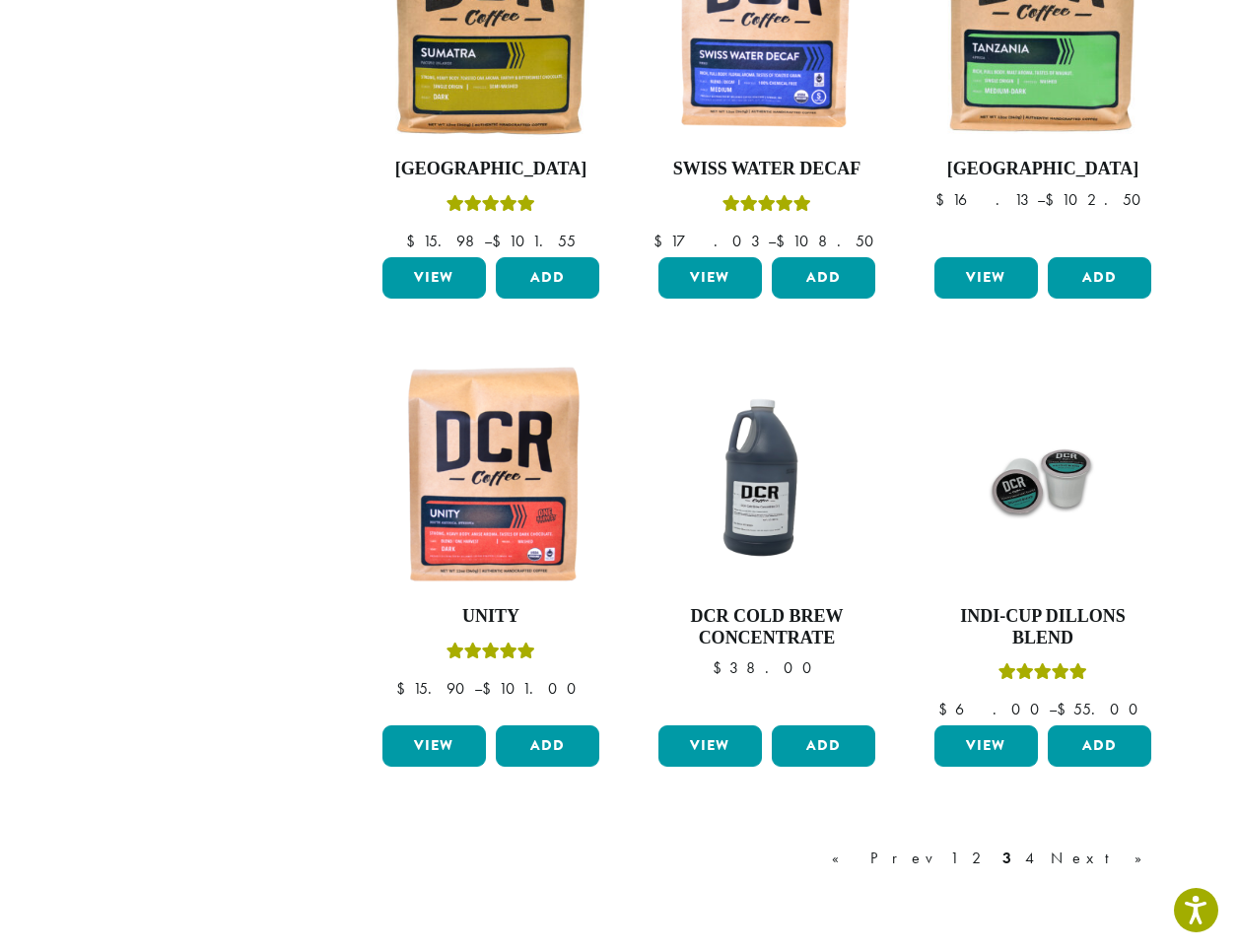 scroll, scrollTop: 1328, scrollLeft: 0, axis: vertical 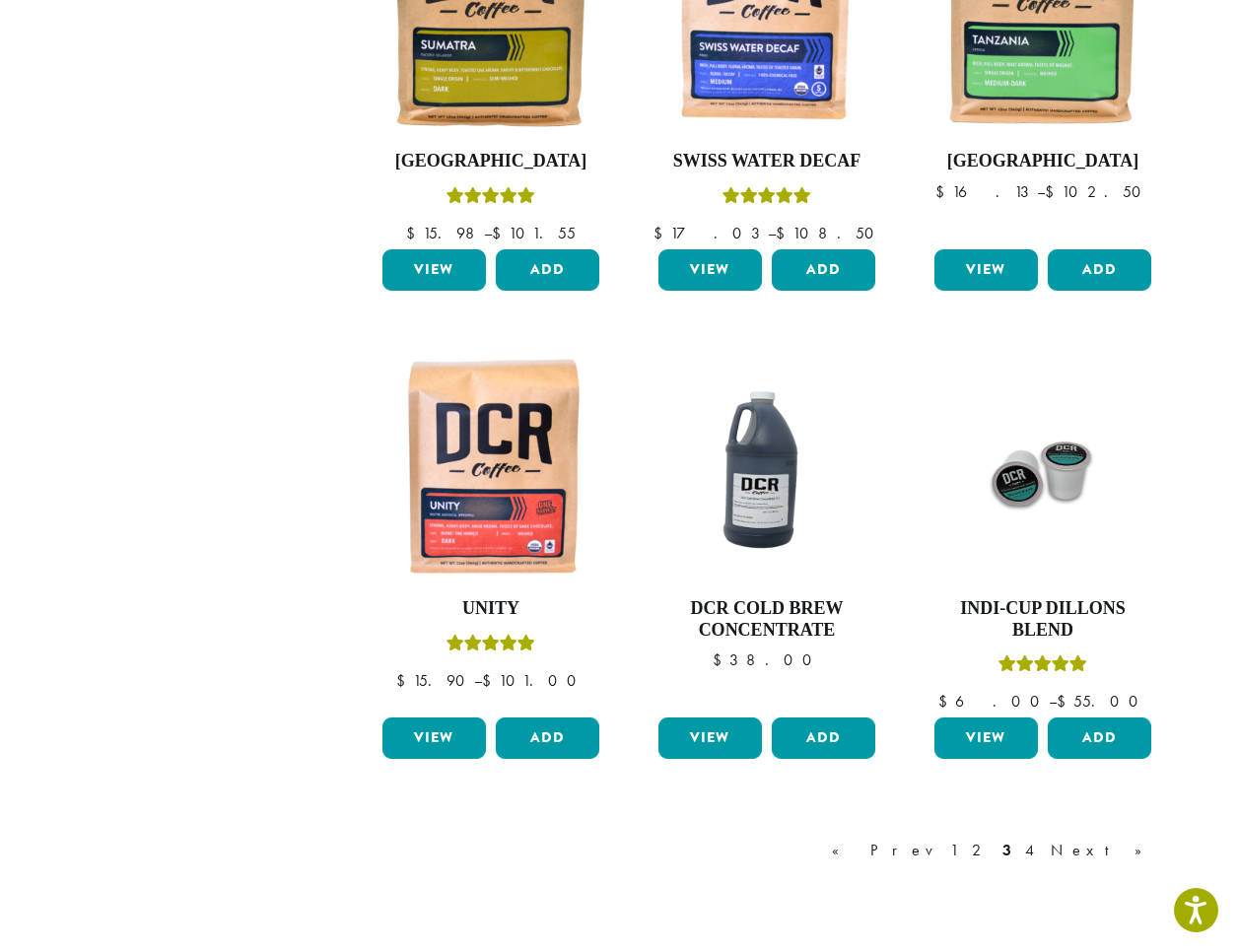 click on "Next »" at bounding box center [1103, 850] 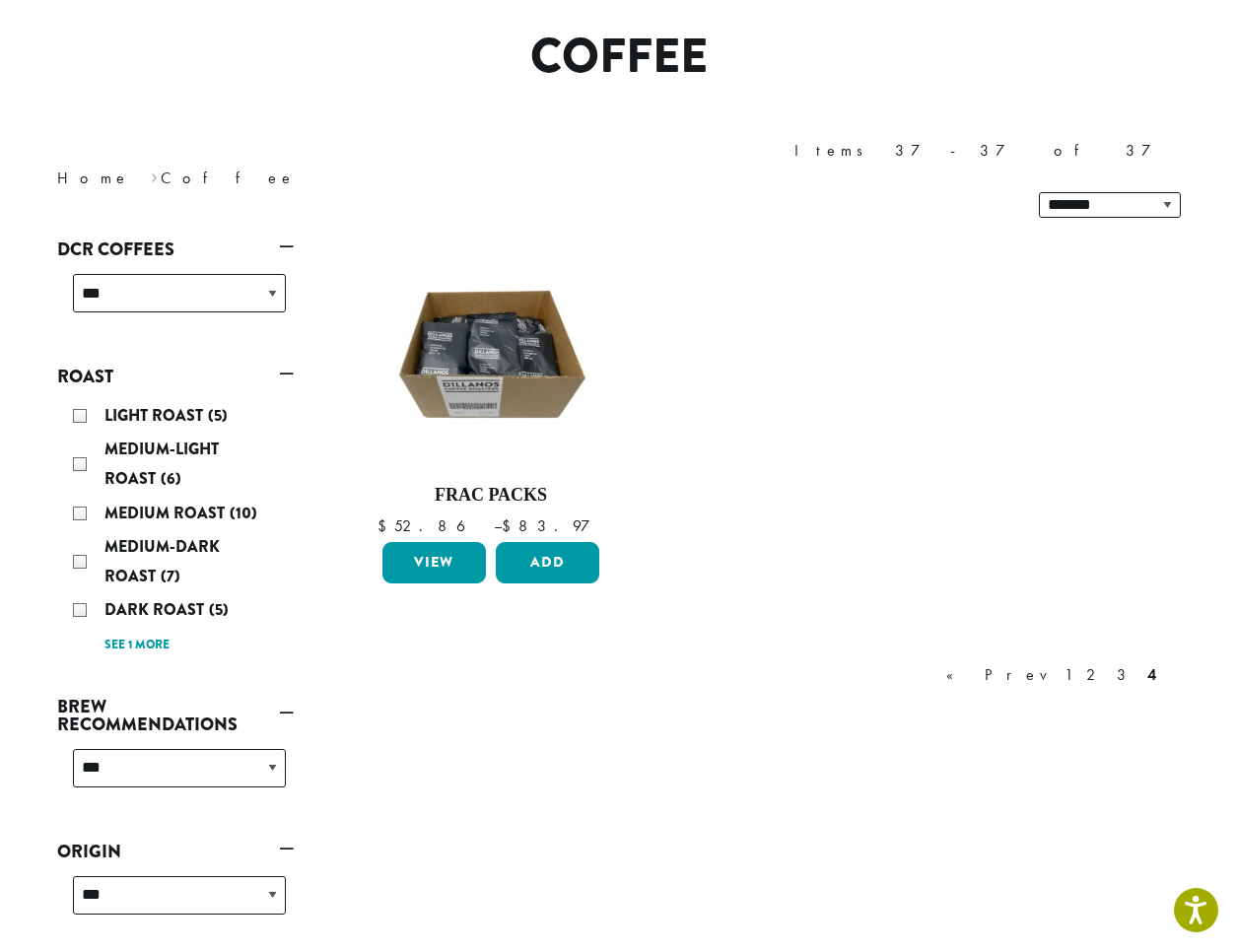 scroll, scrollTop: 121, scrollLeft: 0, axis: vertical 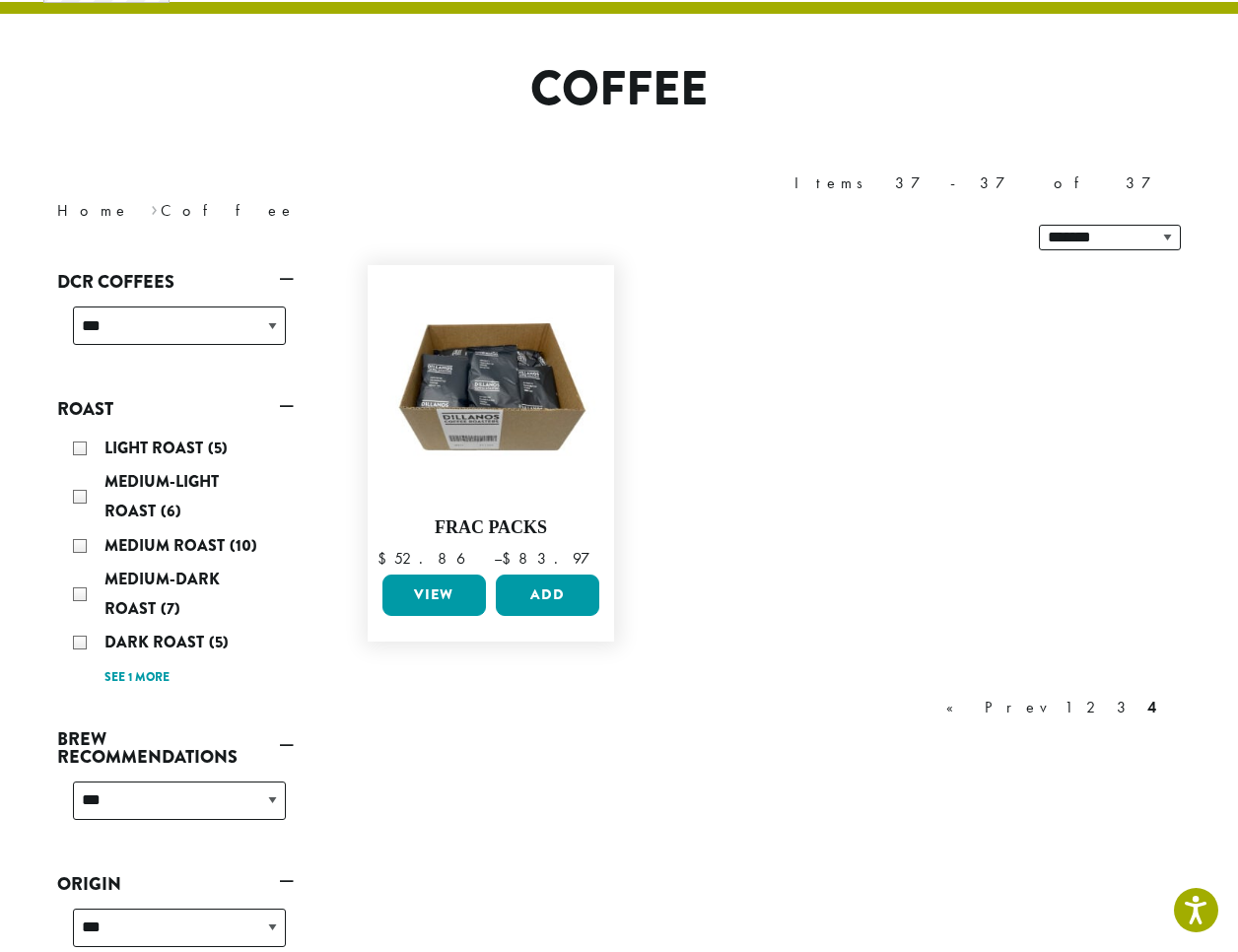 click on "View" at bounding box center [434, 595] 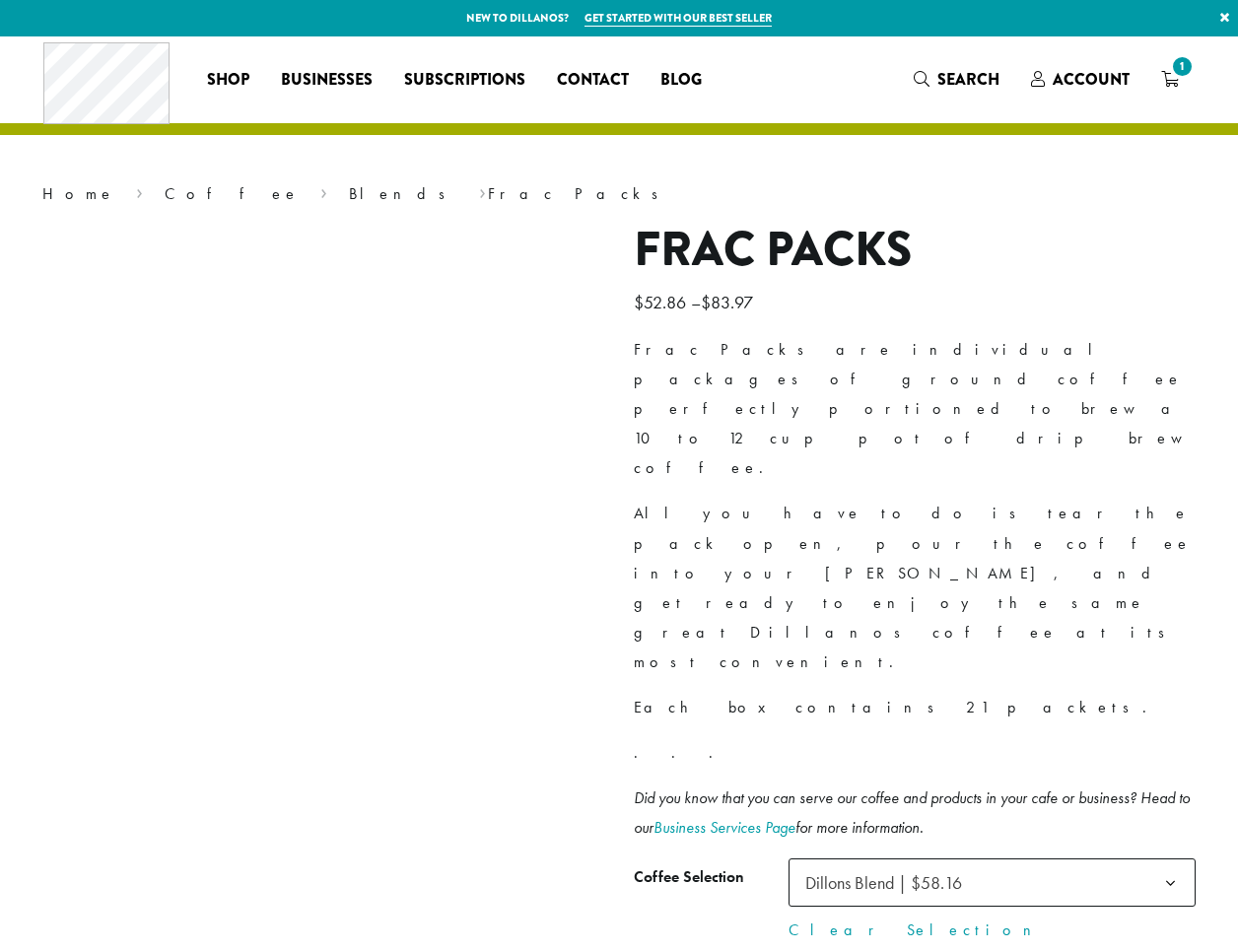 scroll, scrollTop: 0, scrollLeft: 0, axis: both 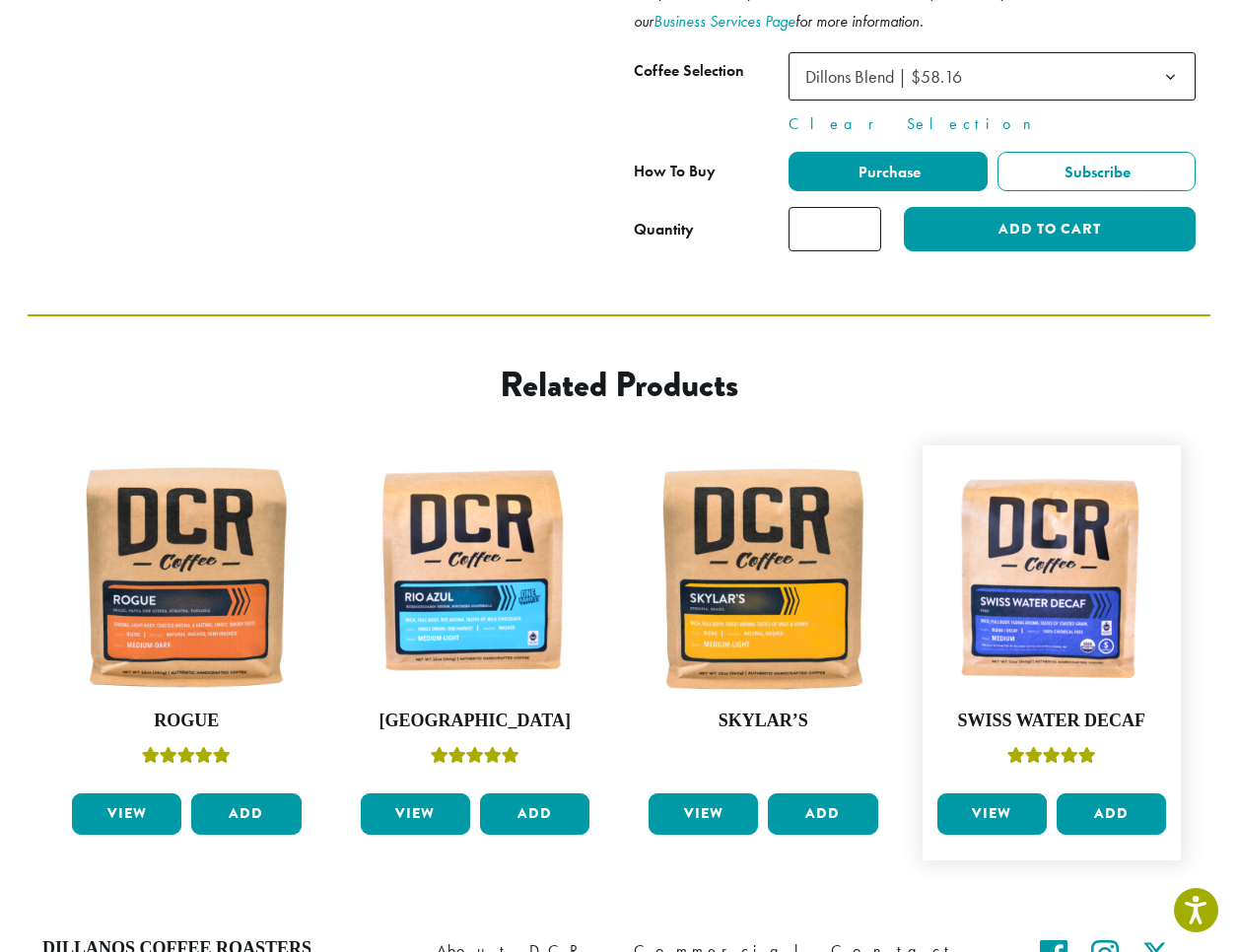 click on "View" at bounding box center [992, 814] 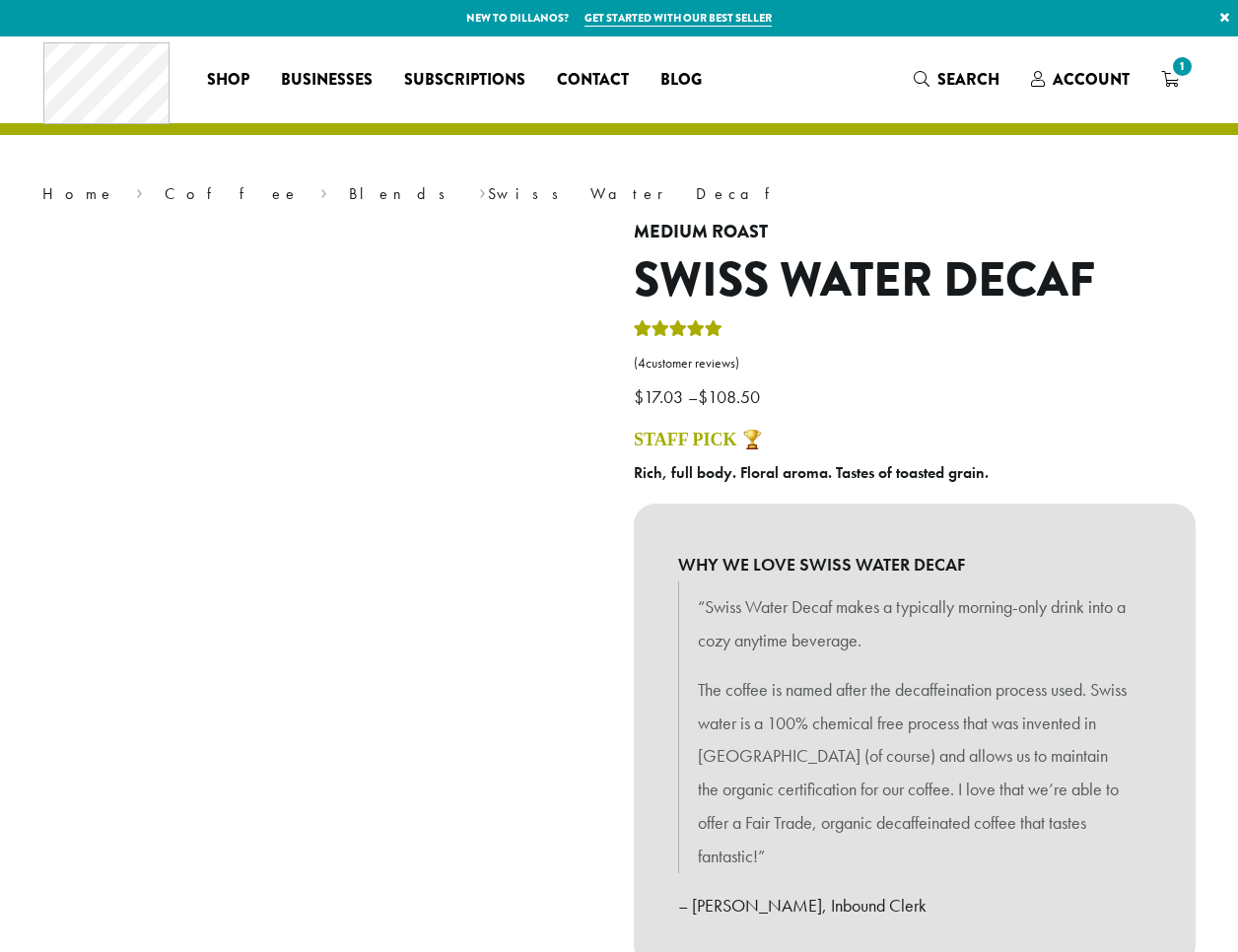 scroll, scrollTop: 0, scrollLeft: 0, axis: both 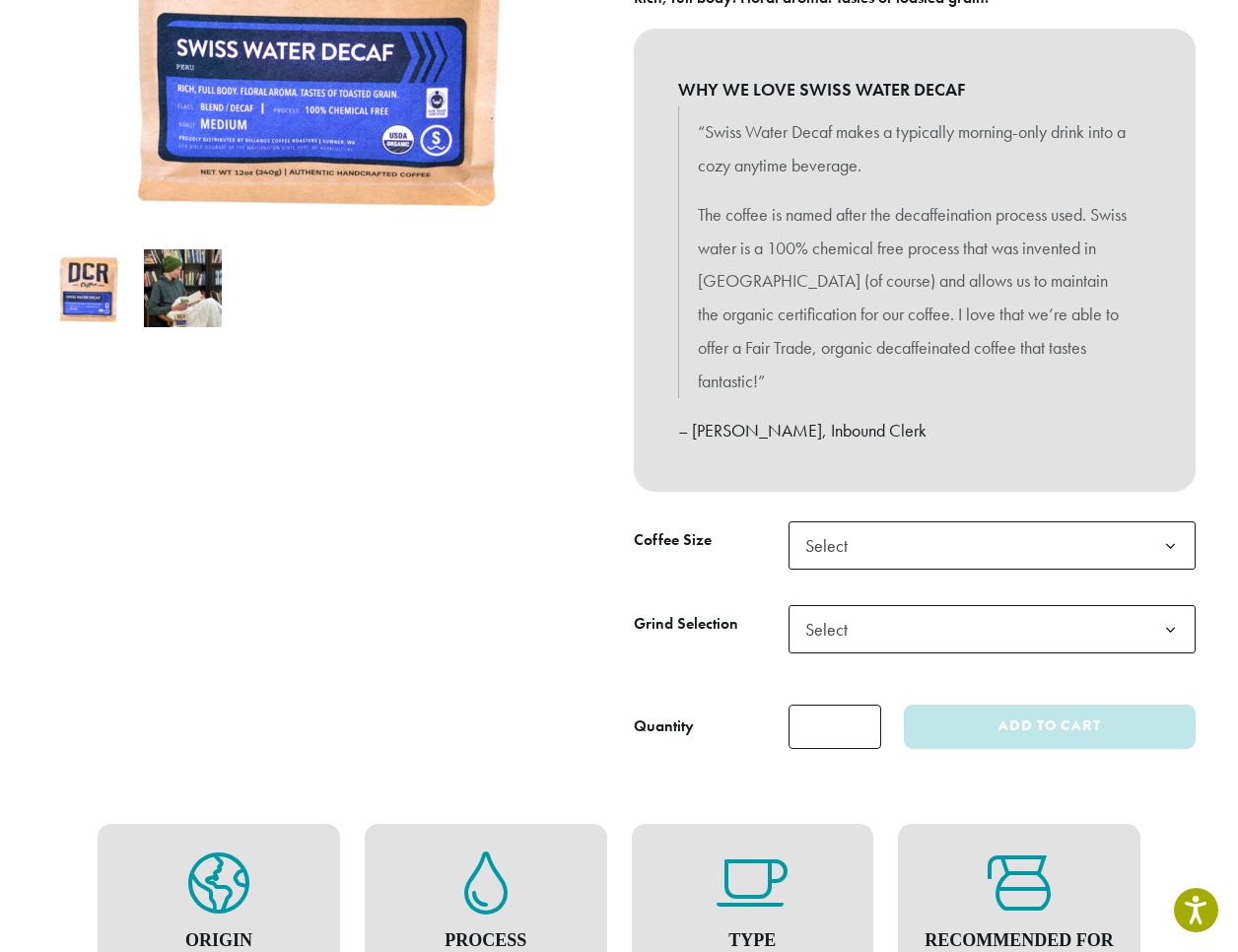 click at bounding box center [182, 288] 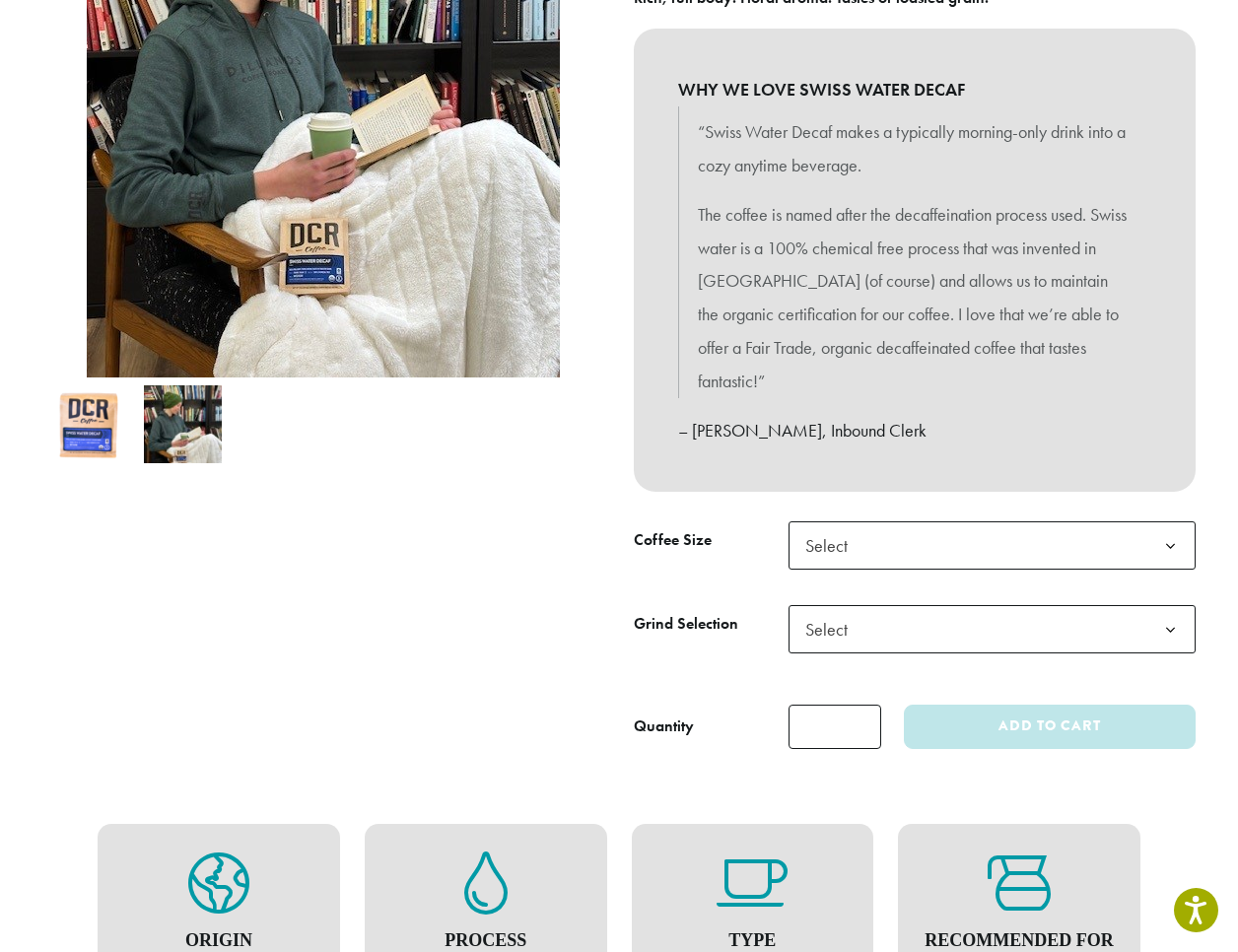 click at bounding box center (89, 424) 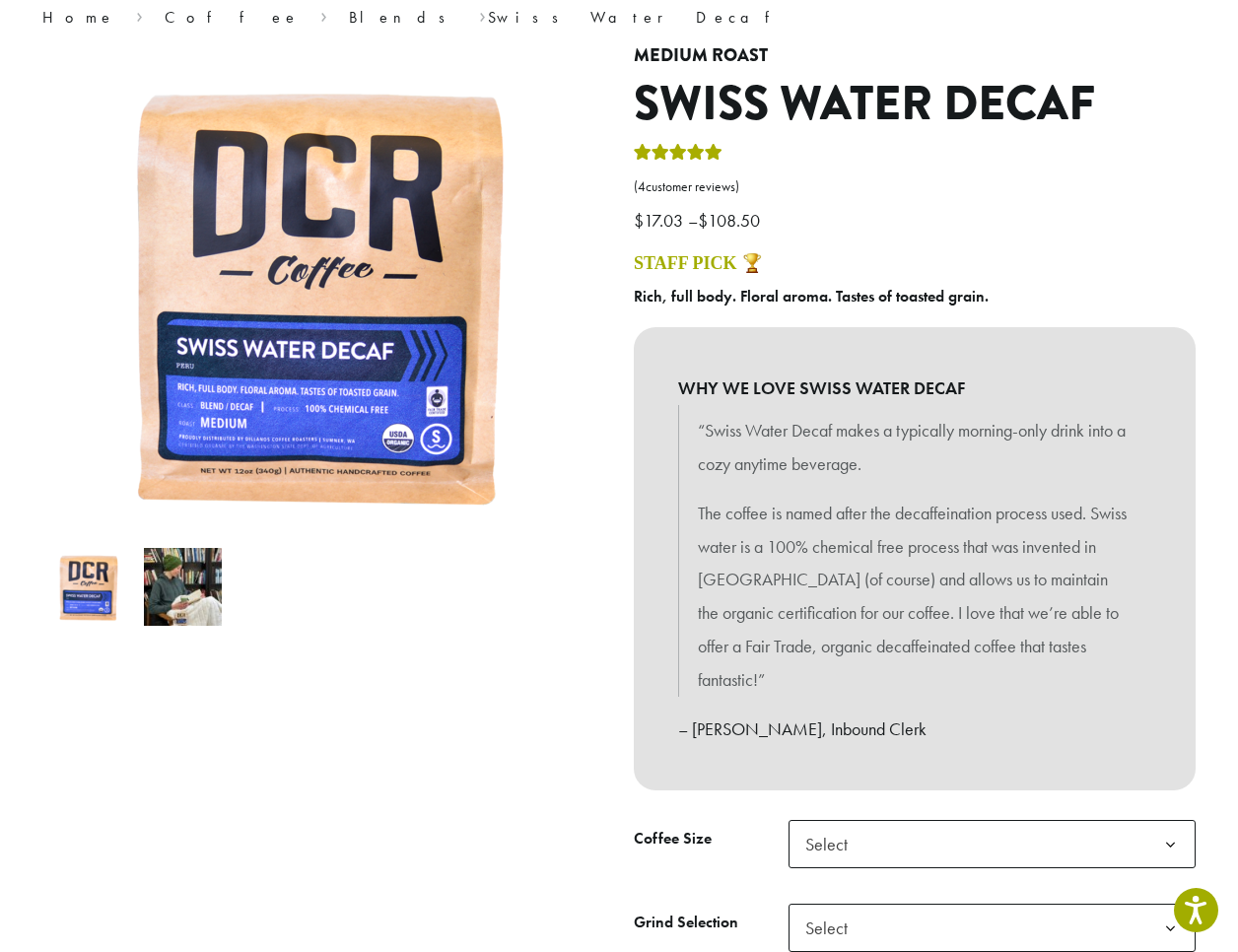 scroll, scrollTop: 0, scrollLeft: 0, axis: both 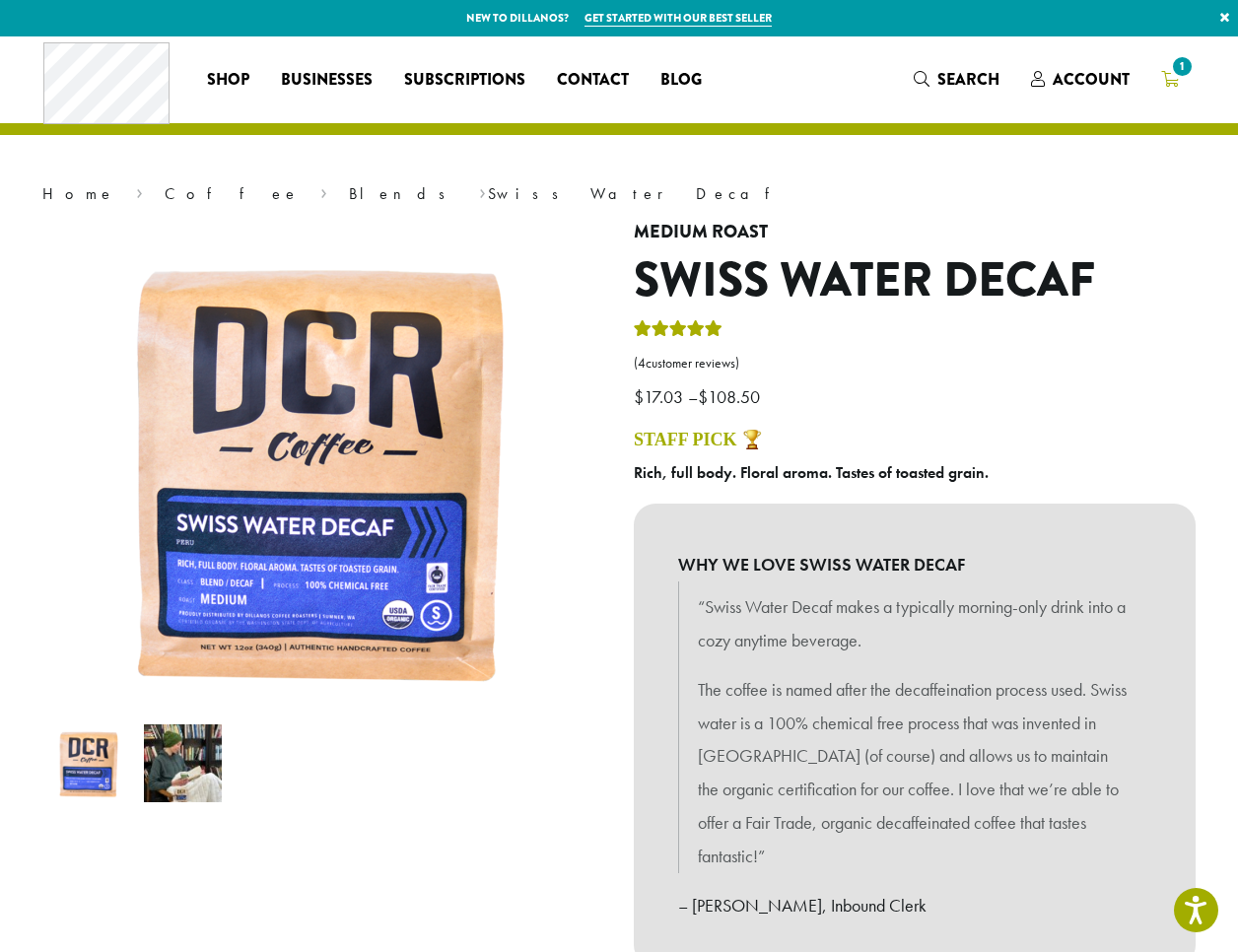 click on "1" at bounding box center [1182, 66] 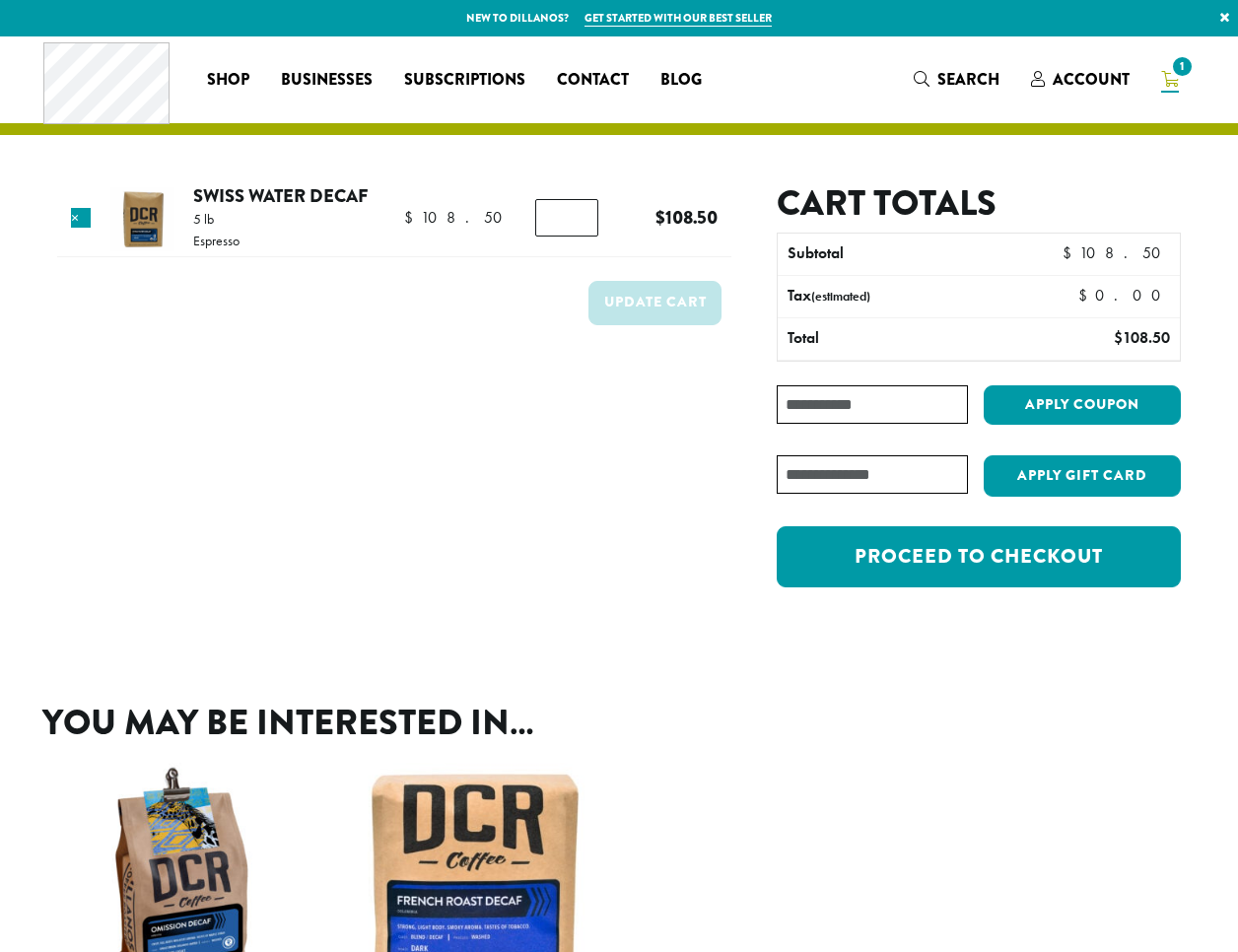 scroll, scrollTop: 0, scrollLeft: 0, axis: both 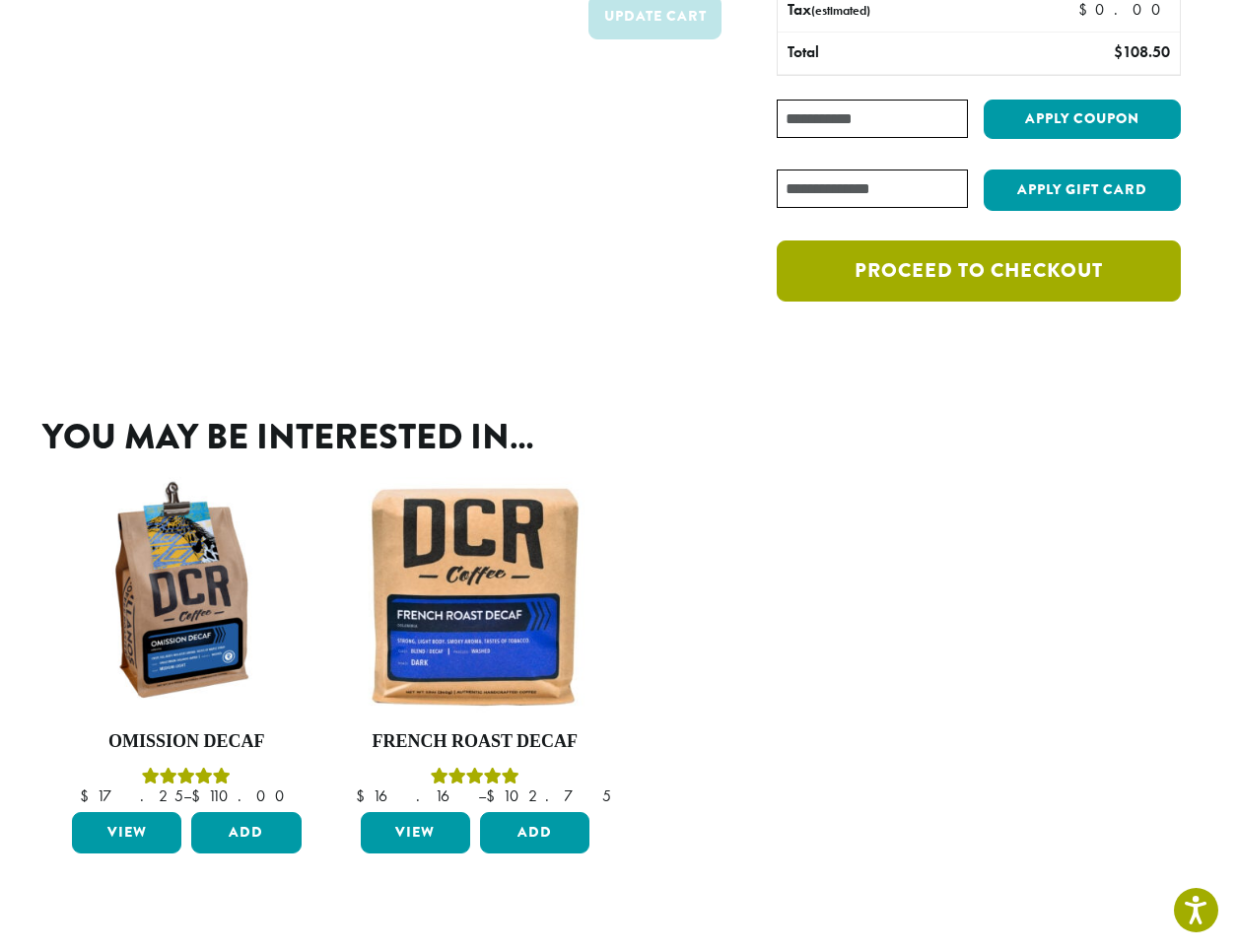click on "Proceed to checkout" at bounding box center (979, 271) 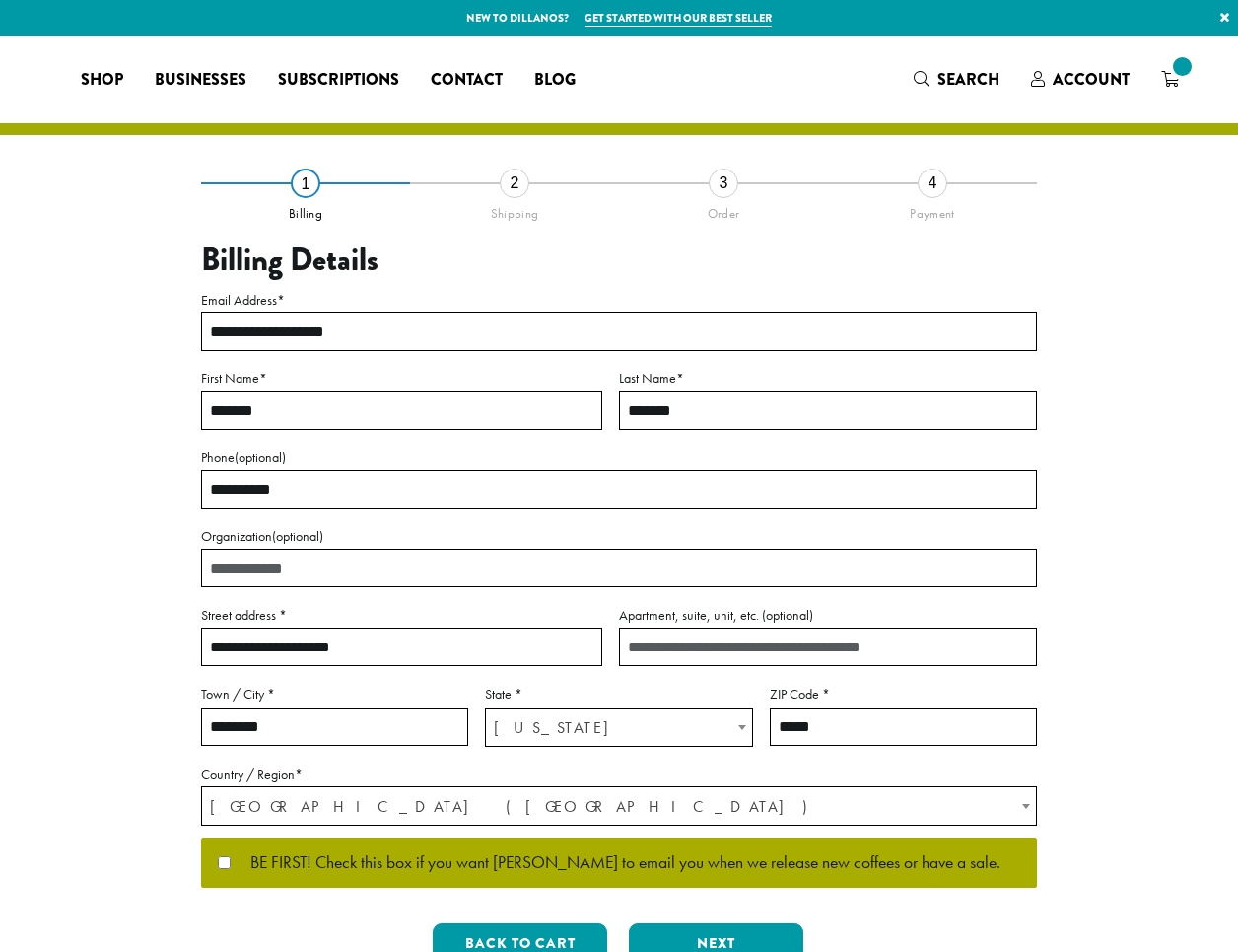 select on "**" 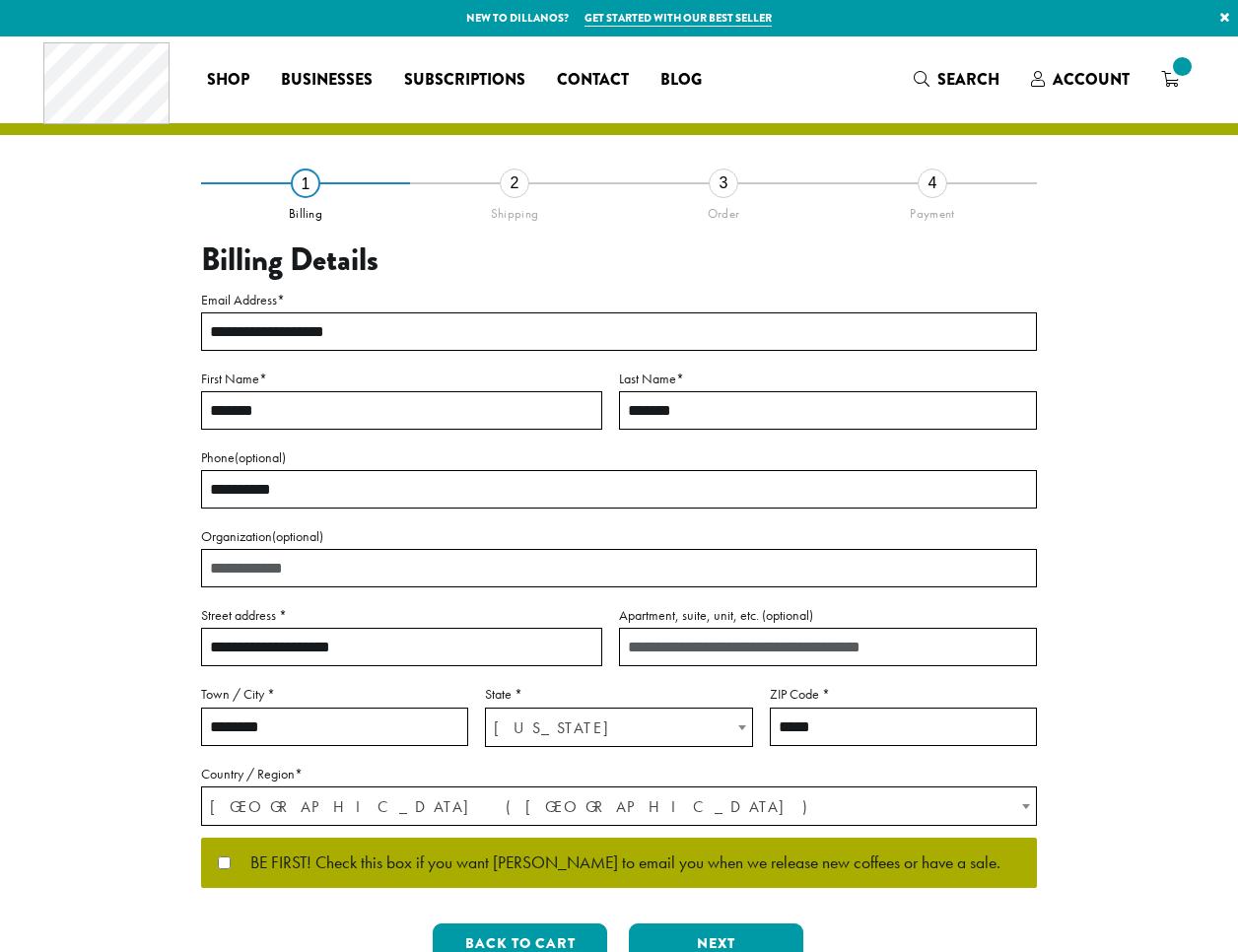 scroll, scrollTop: 0, scrollLeft: 0, axis: both 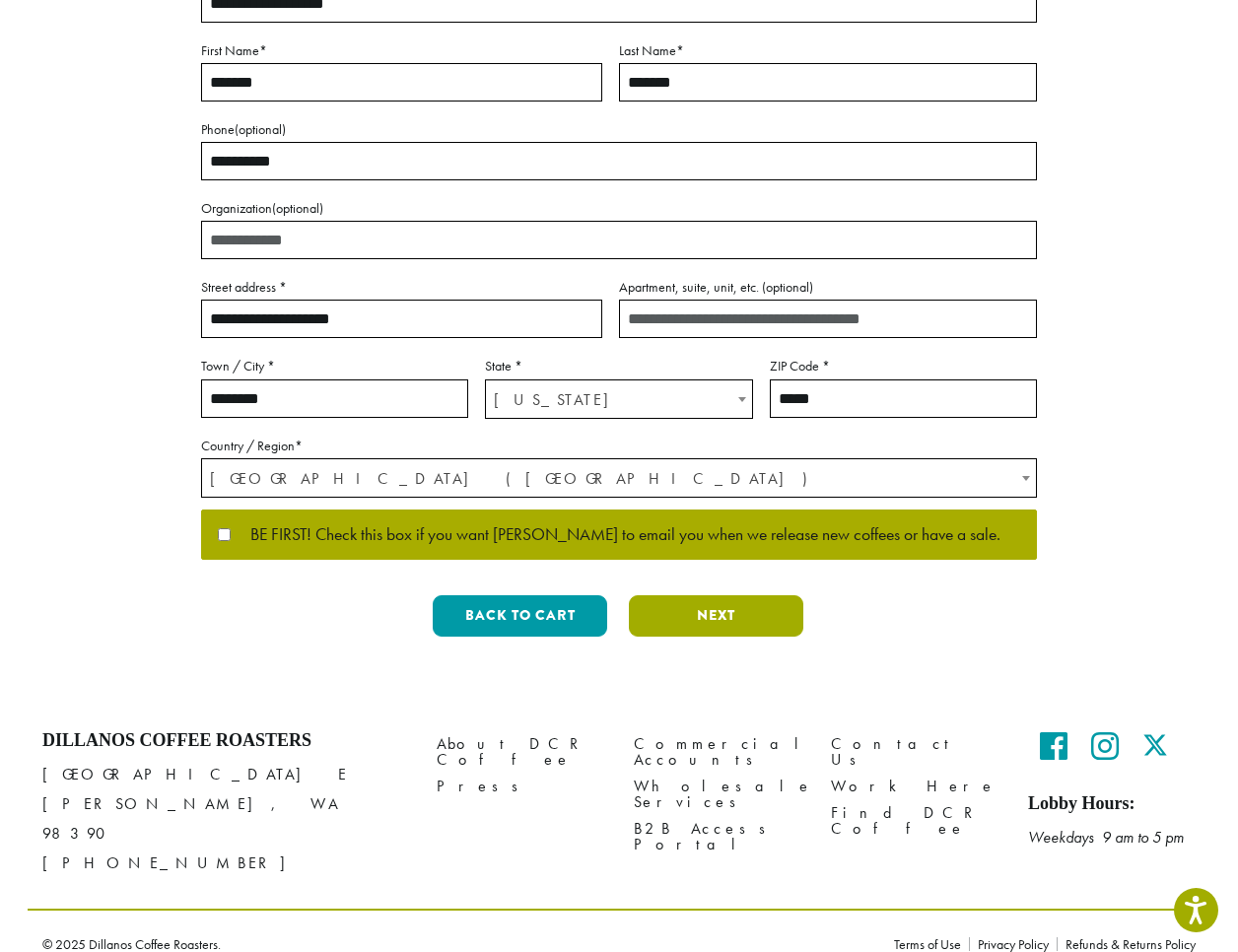 click on "Next" at bounding box center (716, 616) 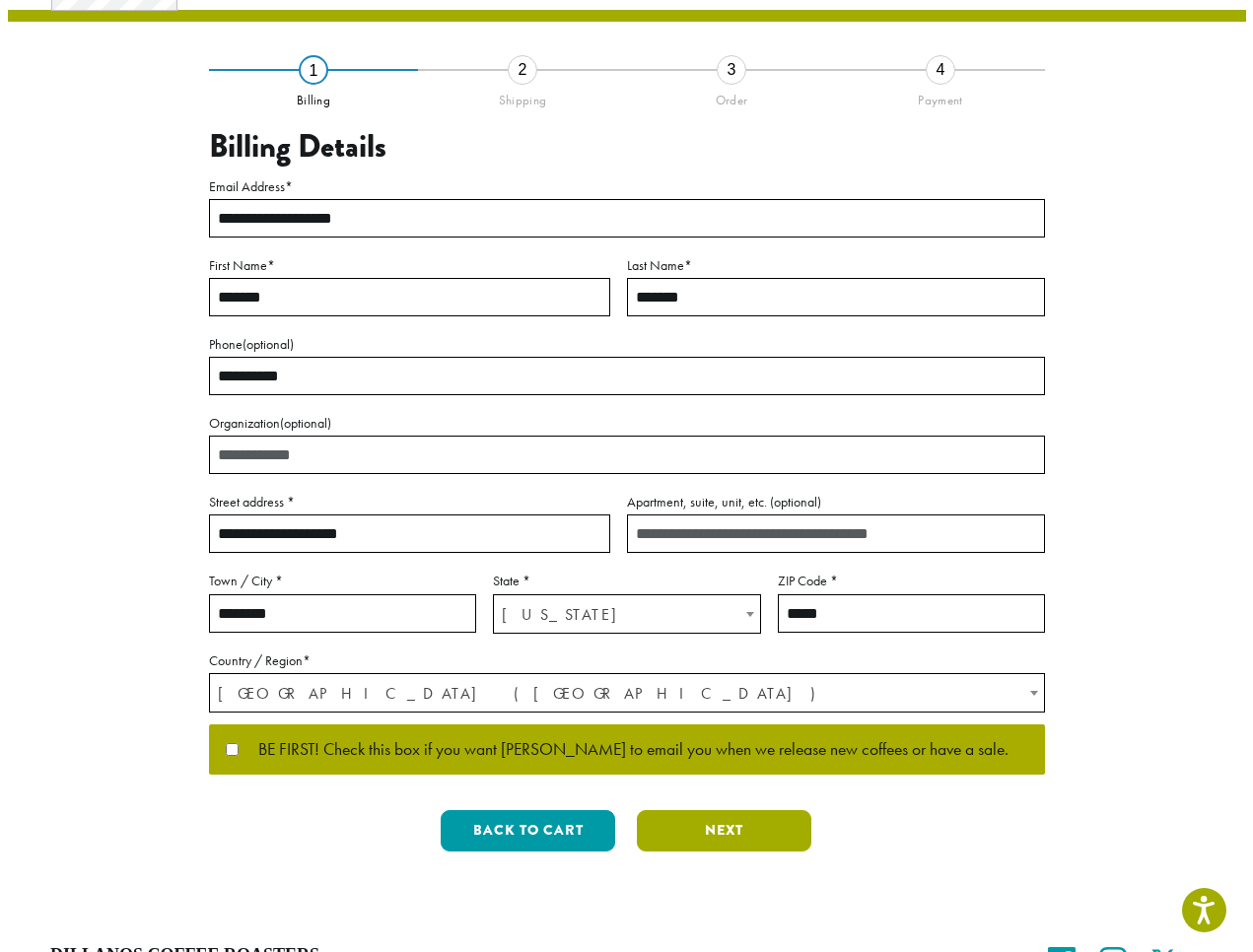 scroll, scrollTop: 0, scrollLeft: 0, axis: both 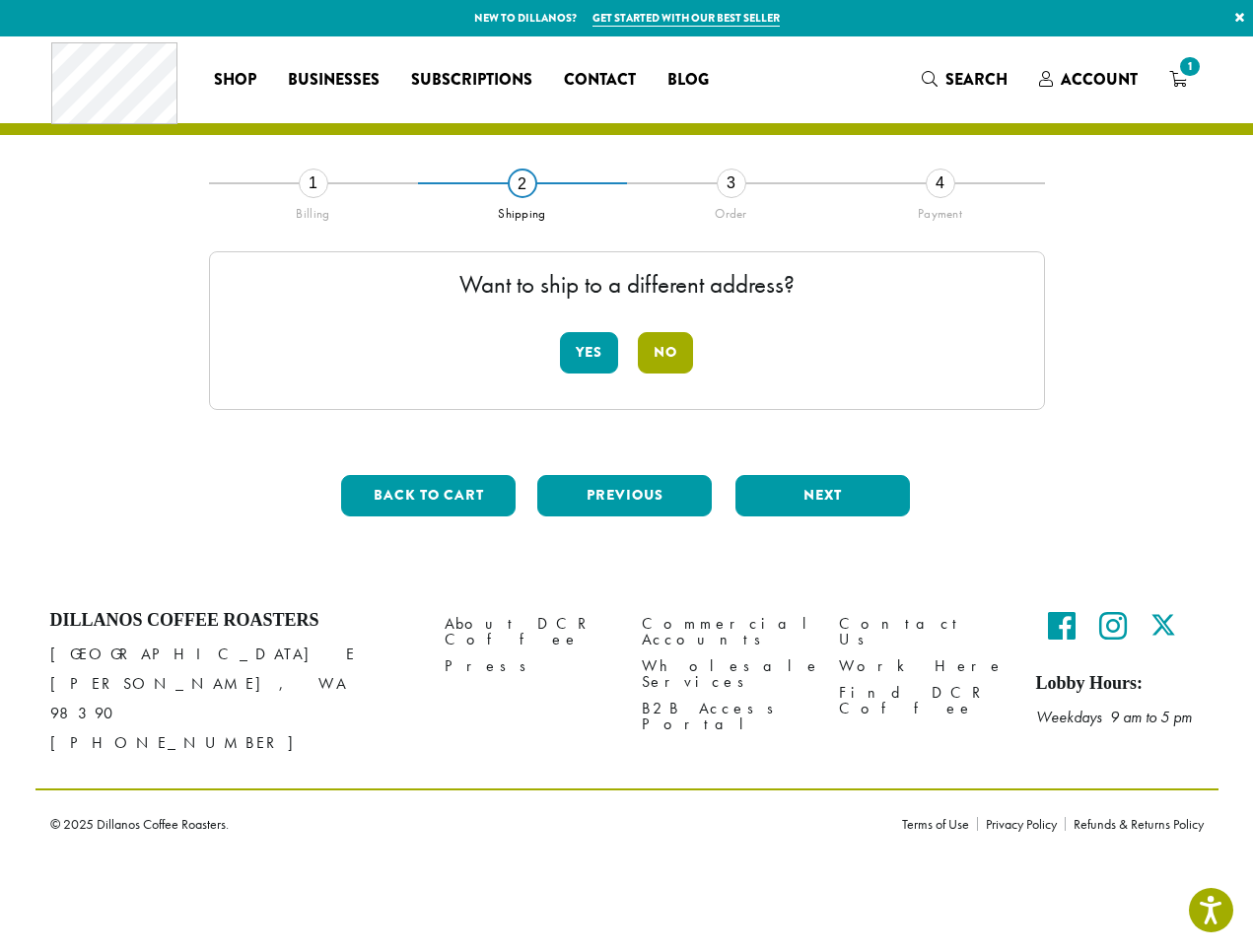 click on "No" at bounding box center (665, 353) 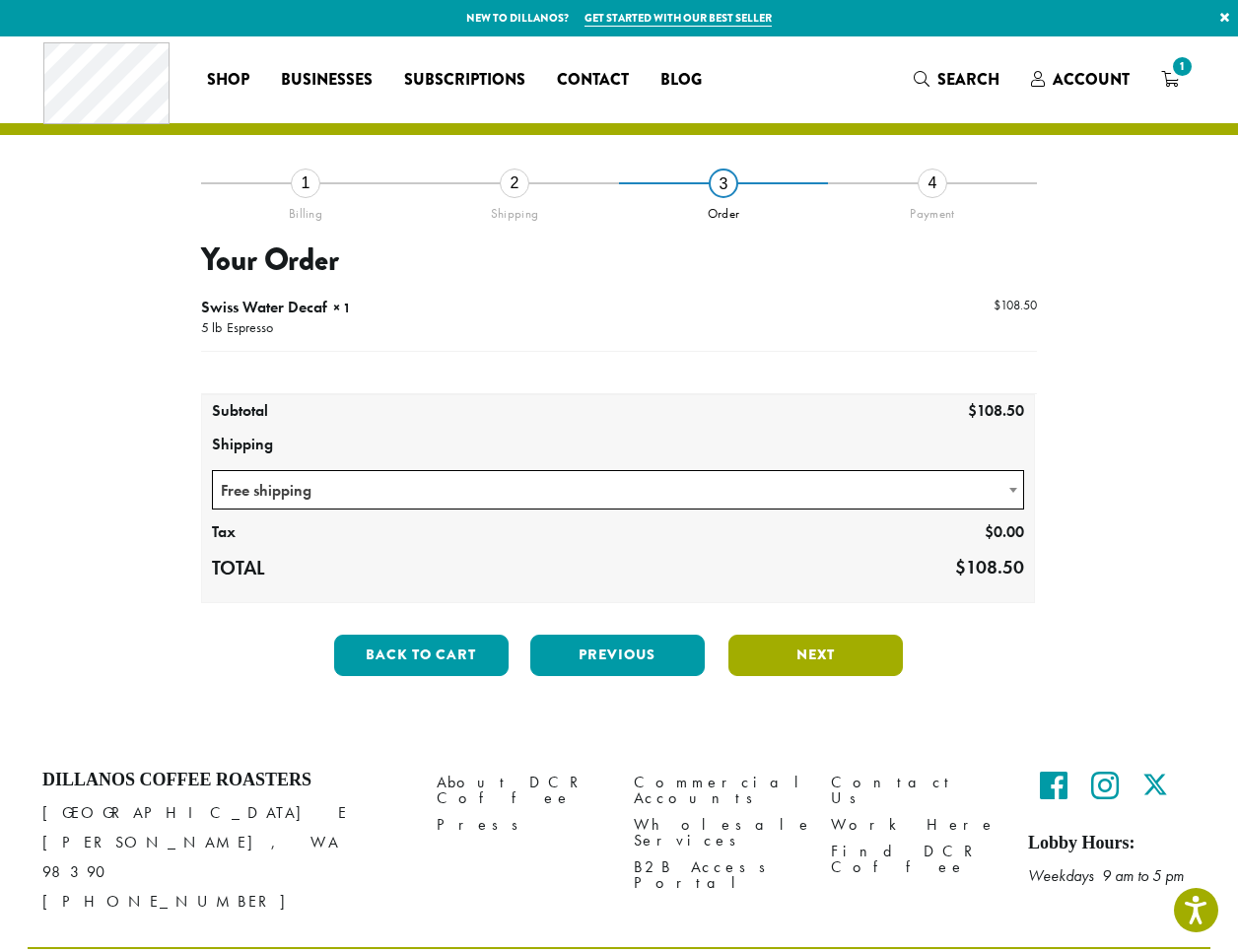 click on "Next" at bounding box center [815, 655] 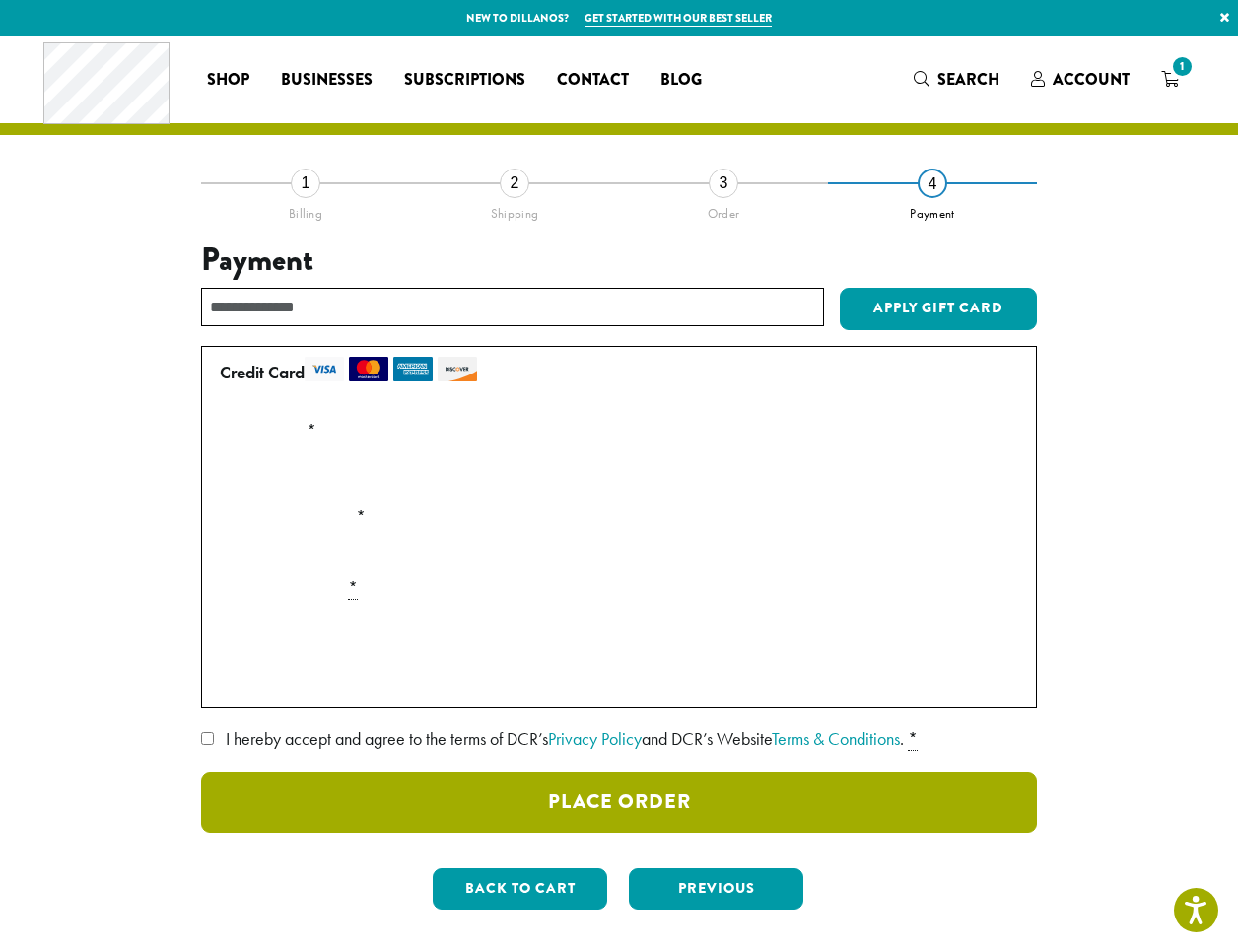 click on "Place Order" at bounding box center [619, 802] 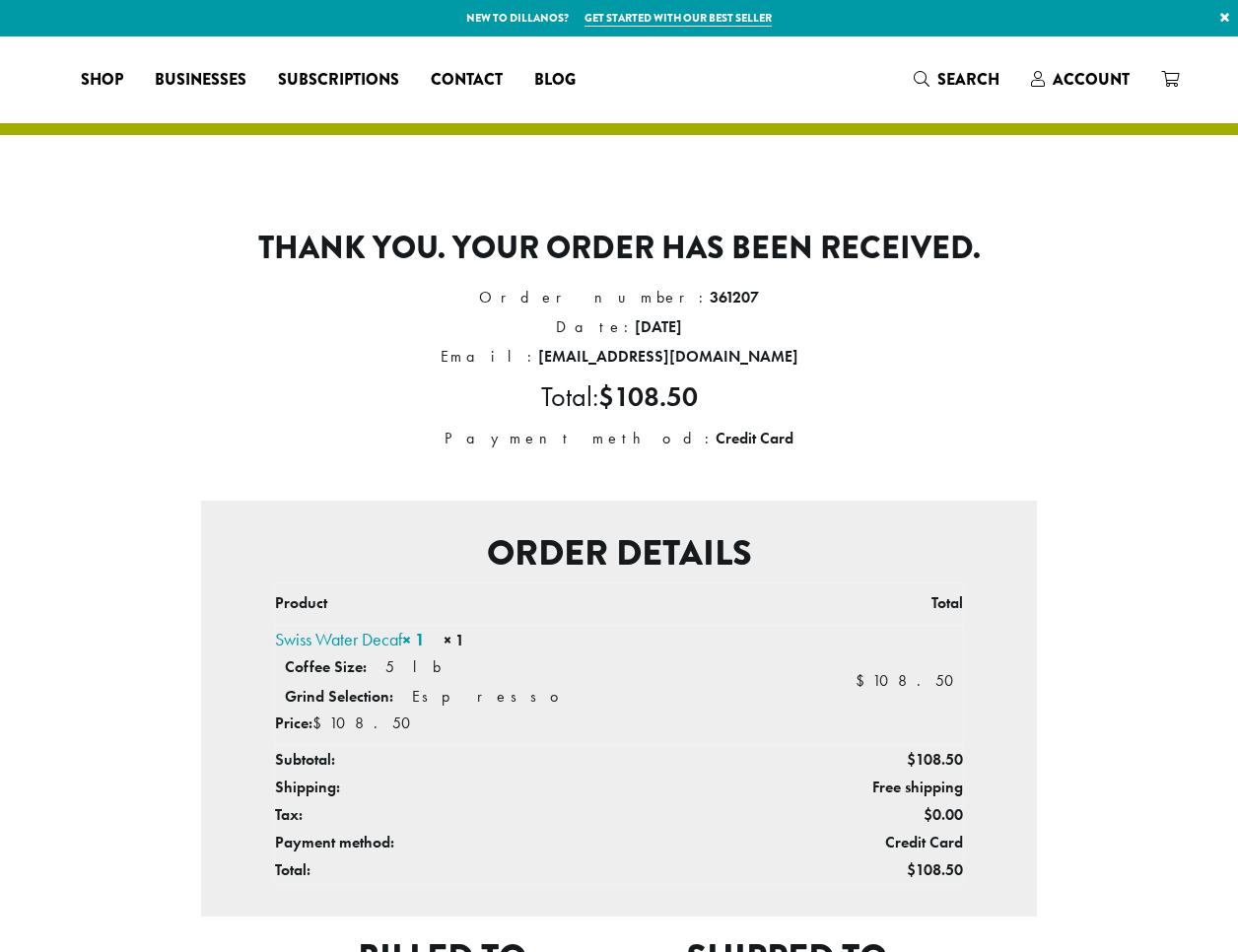 scroll, scrollTop: 0, scrollLeft: 0, axis: both 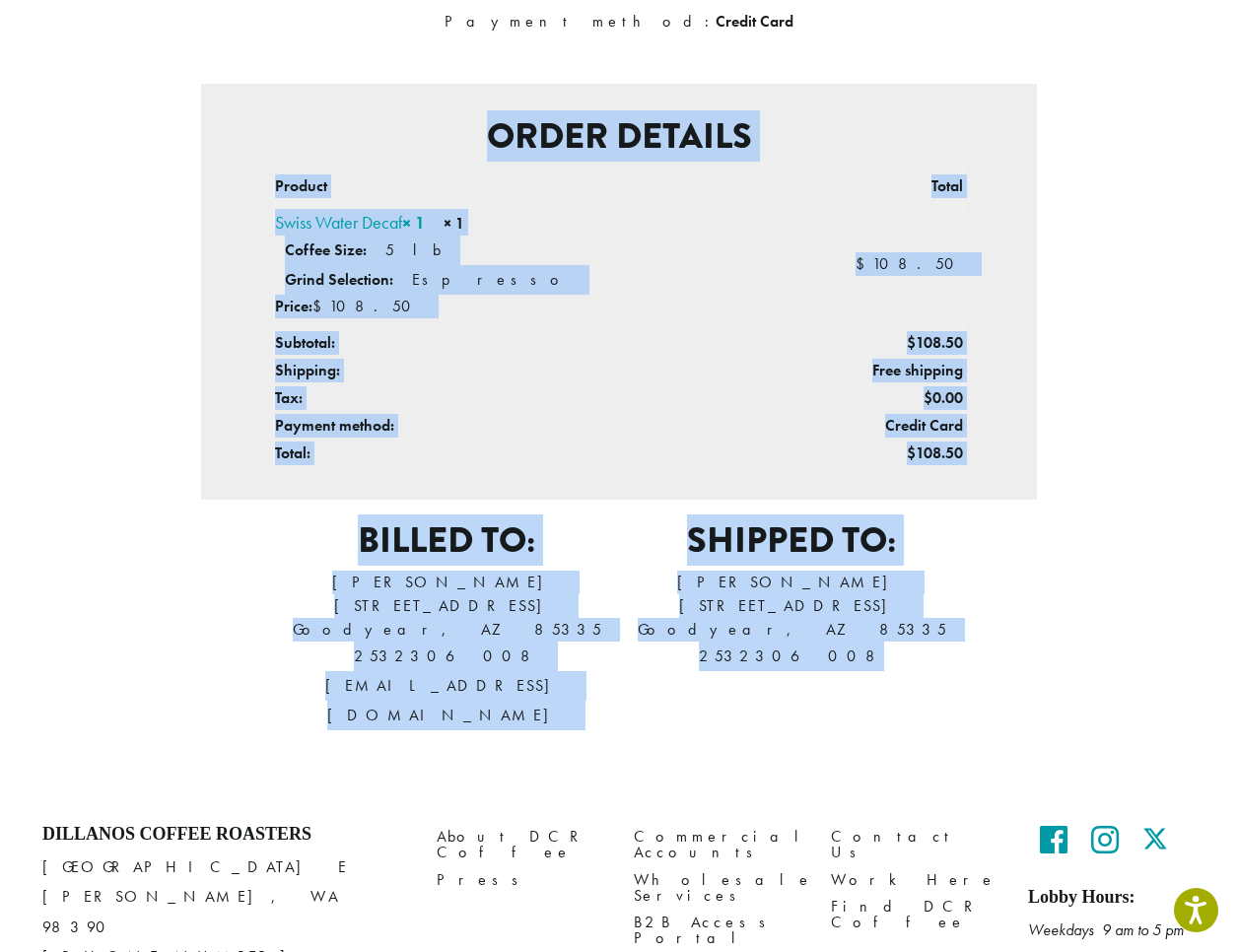 drag, startPoint x: 190, startPoint y: 80, endPoint x: 965, endPoint y: 669, distance: 973.4197 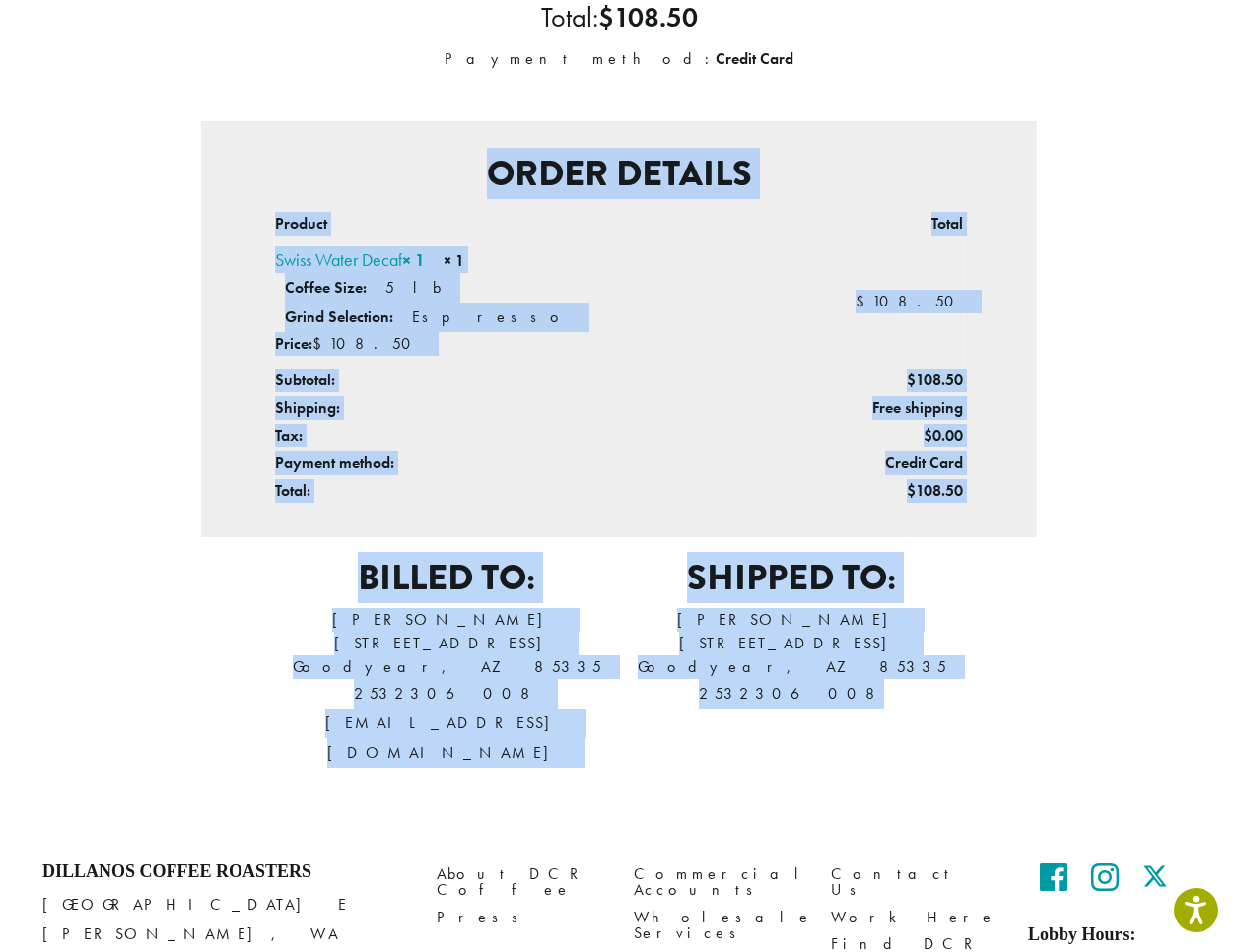scroll, scrollTop: 369, scrollLeft: 0, axis: vertical 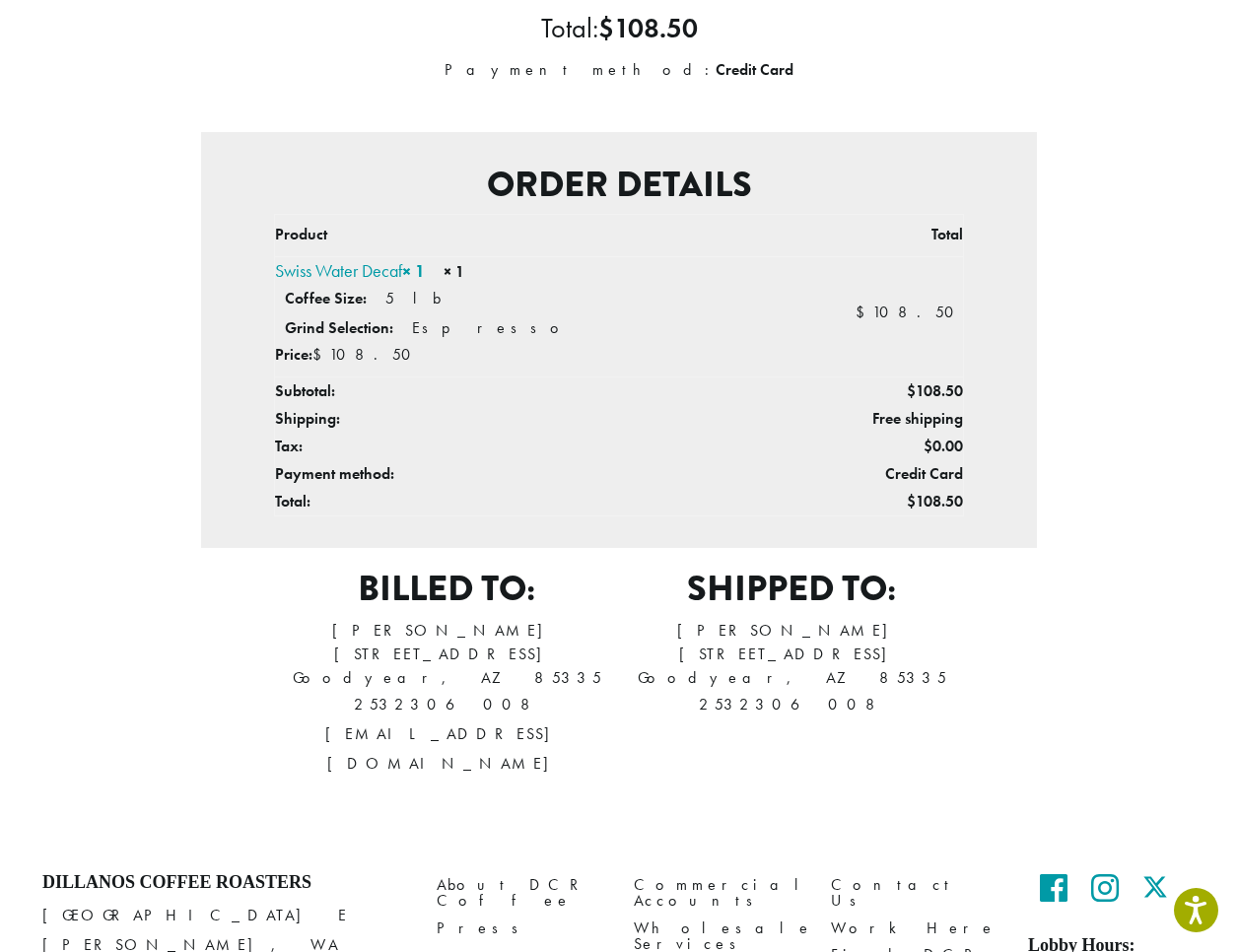 click on "Thank you. Your order has been received.
Order number:					 361207
Date:					 July 5, 2025
Email:						 alleyab@comcast.net
Total:					 $ 108.50
Payment method:						 Credit Card
Order details
Product
Total
Swiss Water Decaf  × 1   × 1 Coffee Size:   5 lb Grind Selection:   Espresso
Price:  $ 108.50
$ 108.50
Subtotal:
$ 108.50
Shipping:
Free shipping
Tax:
$ 0.00
Payment method:
Credit Card
Total:
$ 108.50
Billed to:
Annette Hustead" at bounding box center (619, 304) 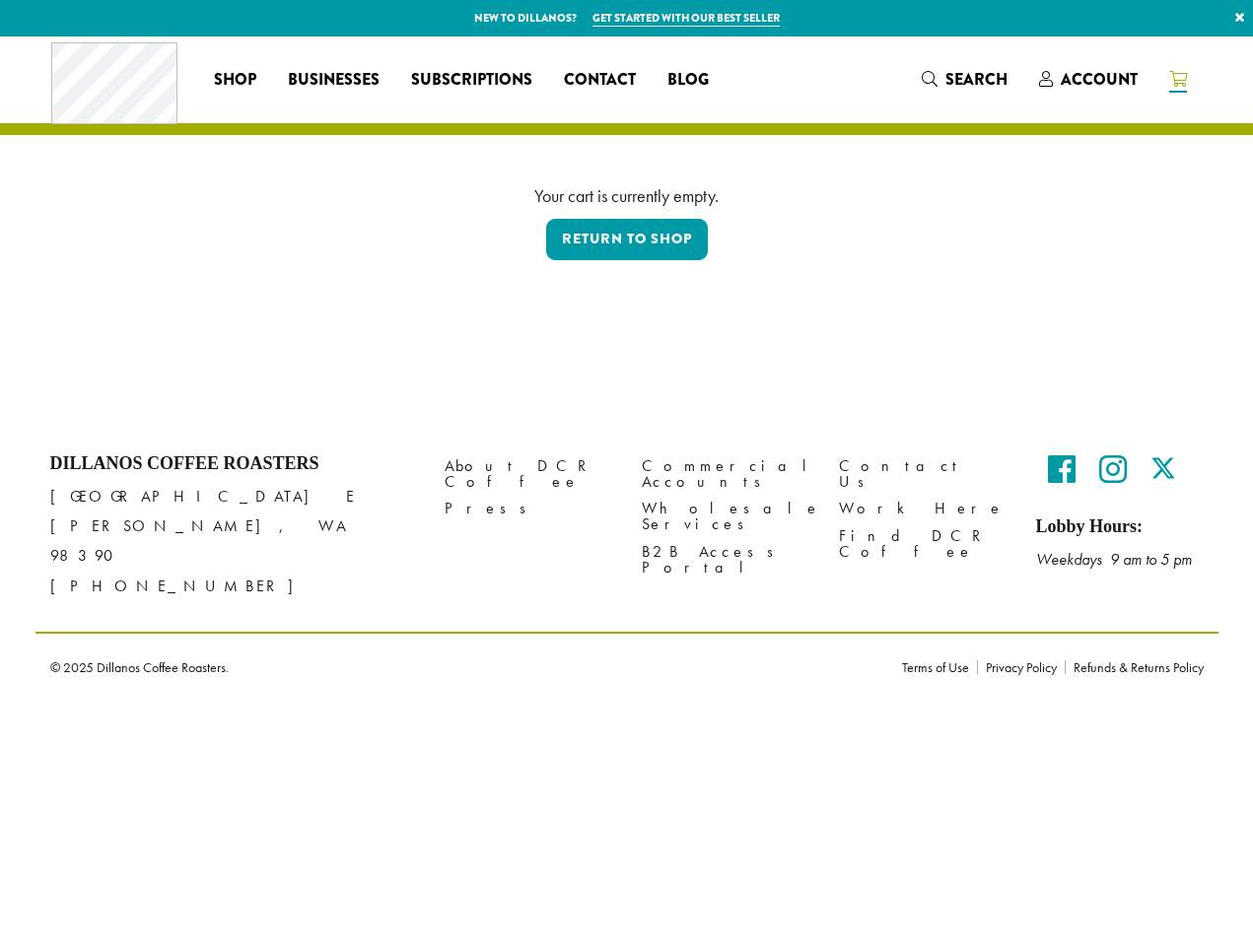 scroll, scrollTop: 0, scrollLeft: 0, axis: both 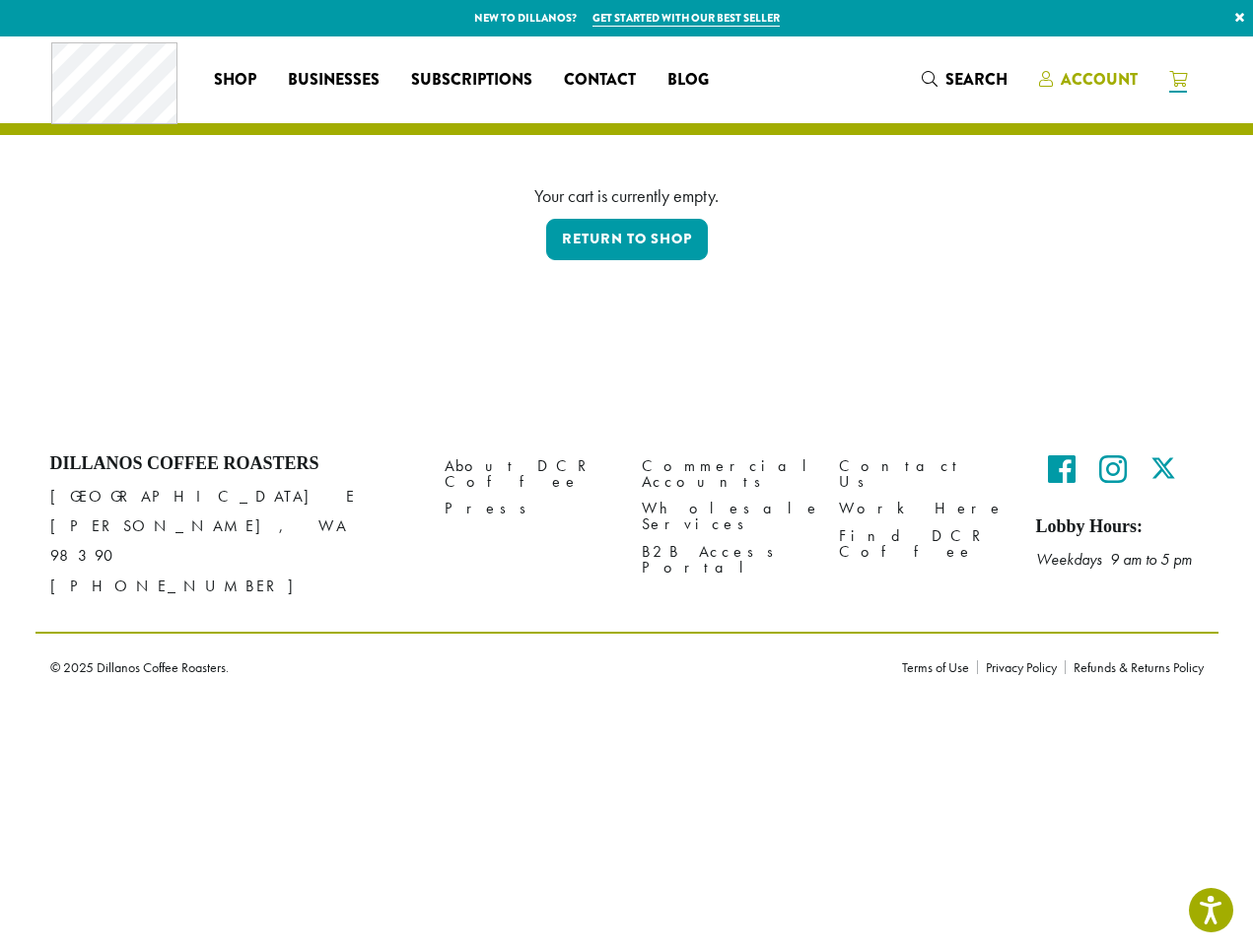 click on "Account" at bounding box center [1099, 79] 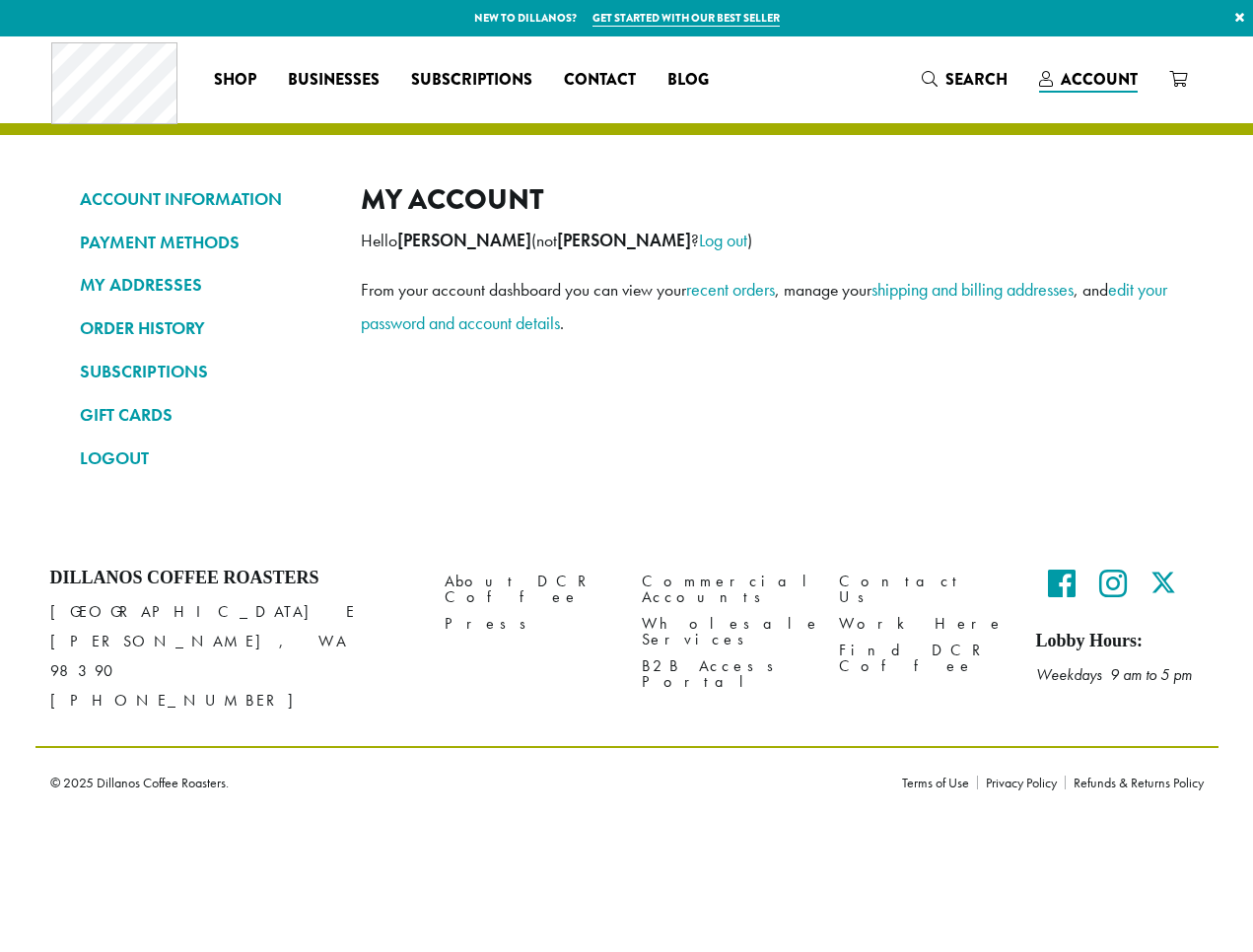 scroll, scrollTop: 0, scrollLeft: 0, axis: both 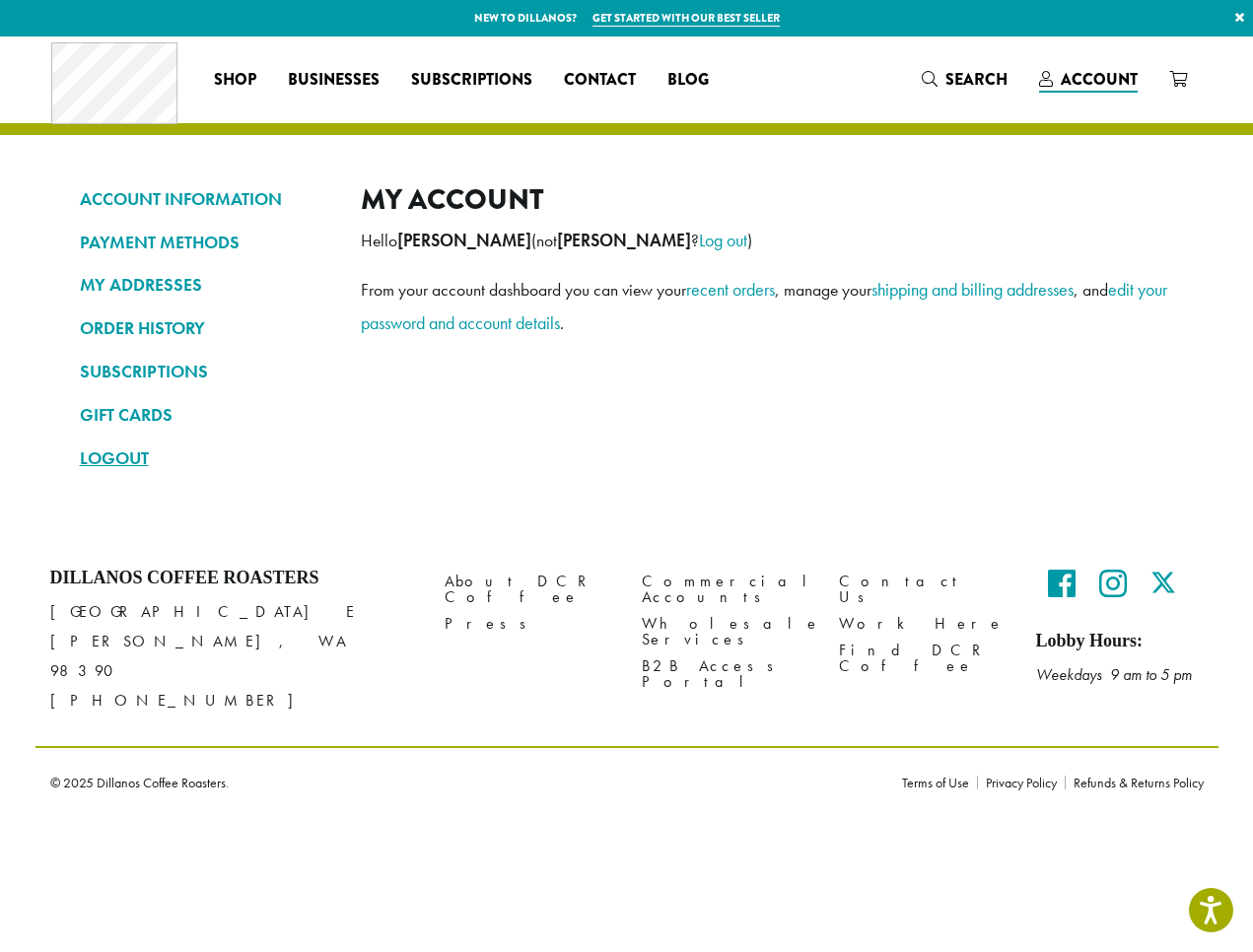 click on "LOGOUT" at bounding box center [205, 458] 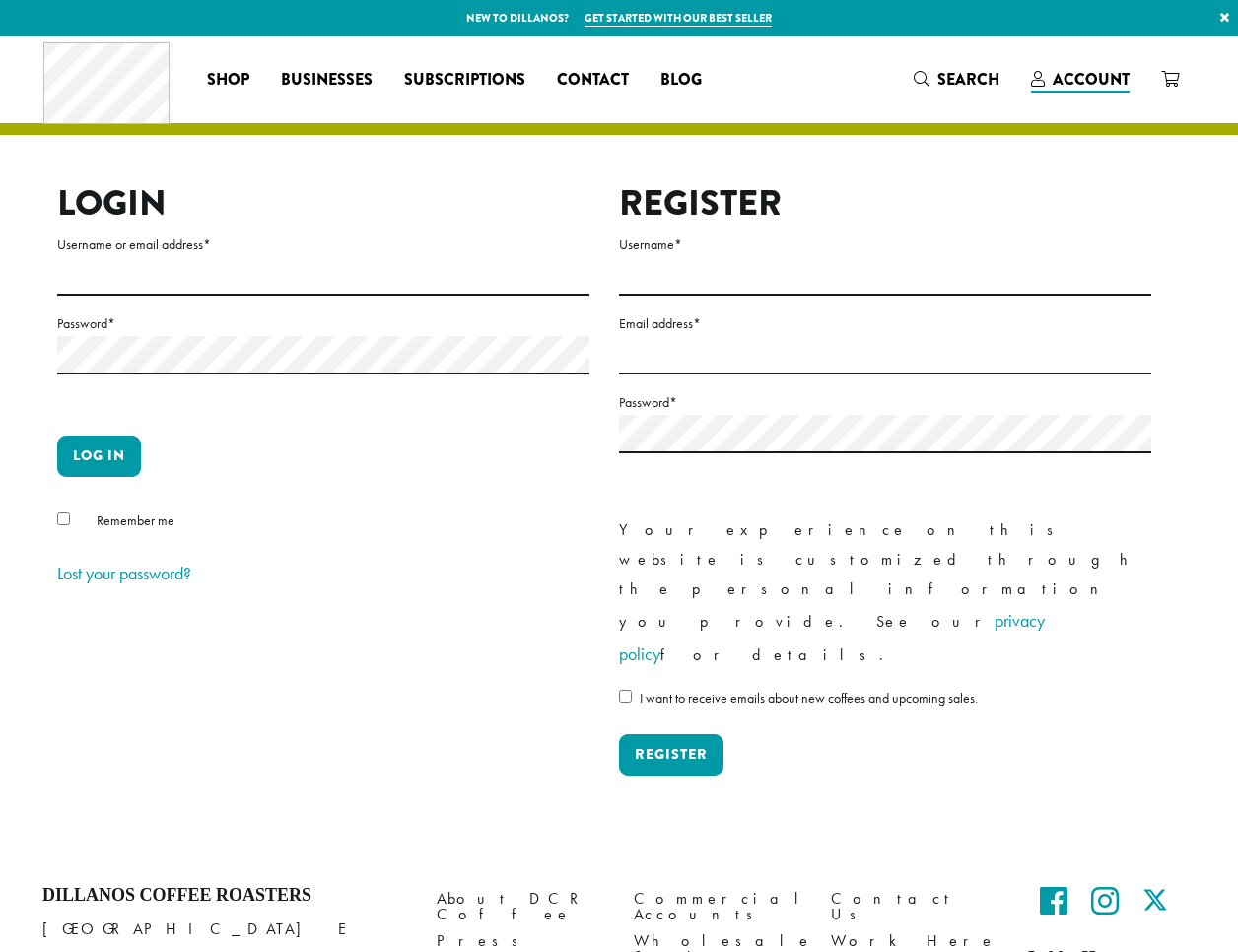 scroll, scrollTop: 0, scrollLeft: 0, axis: both 